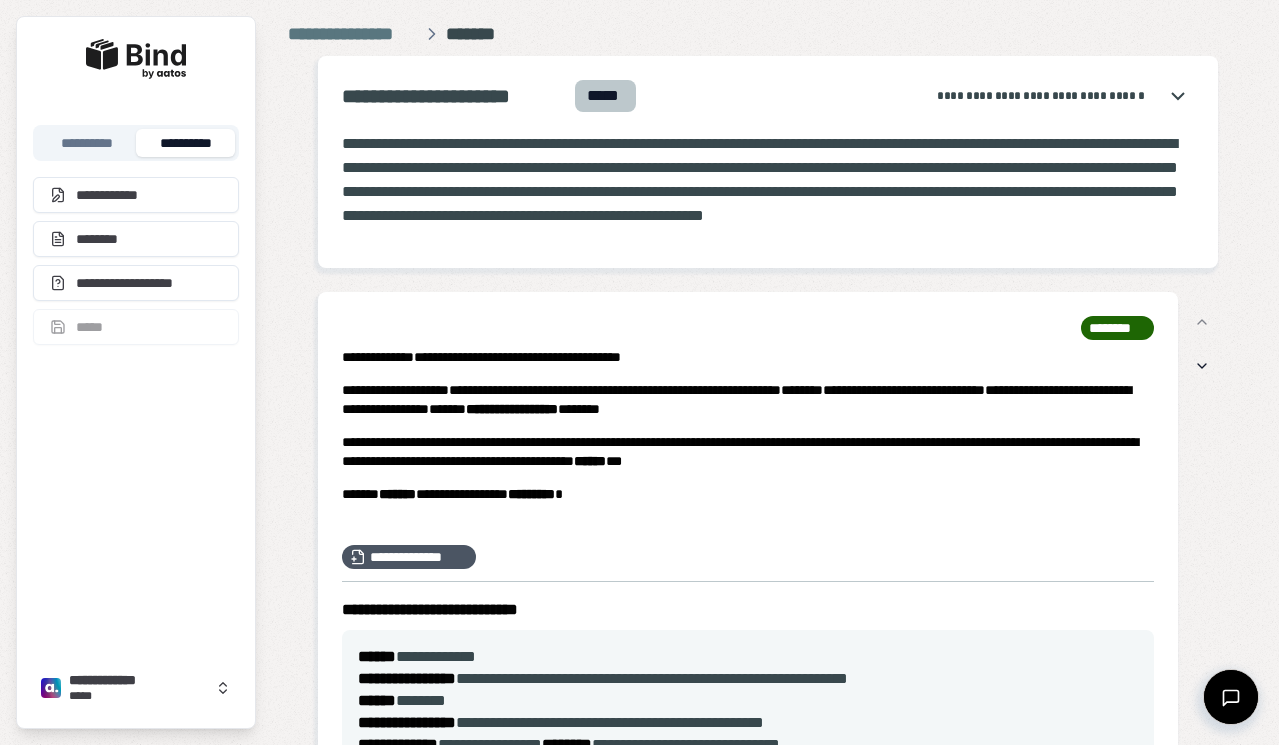 scroll, scrollTop: 0, scrollLeft: 0, axis: both 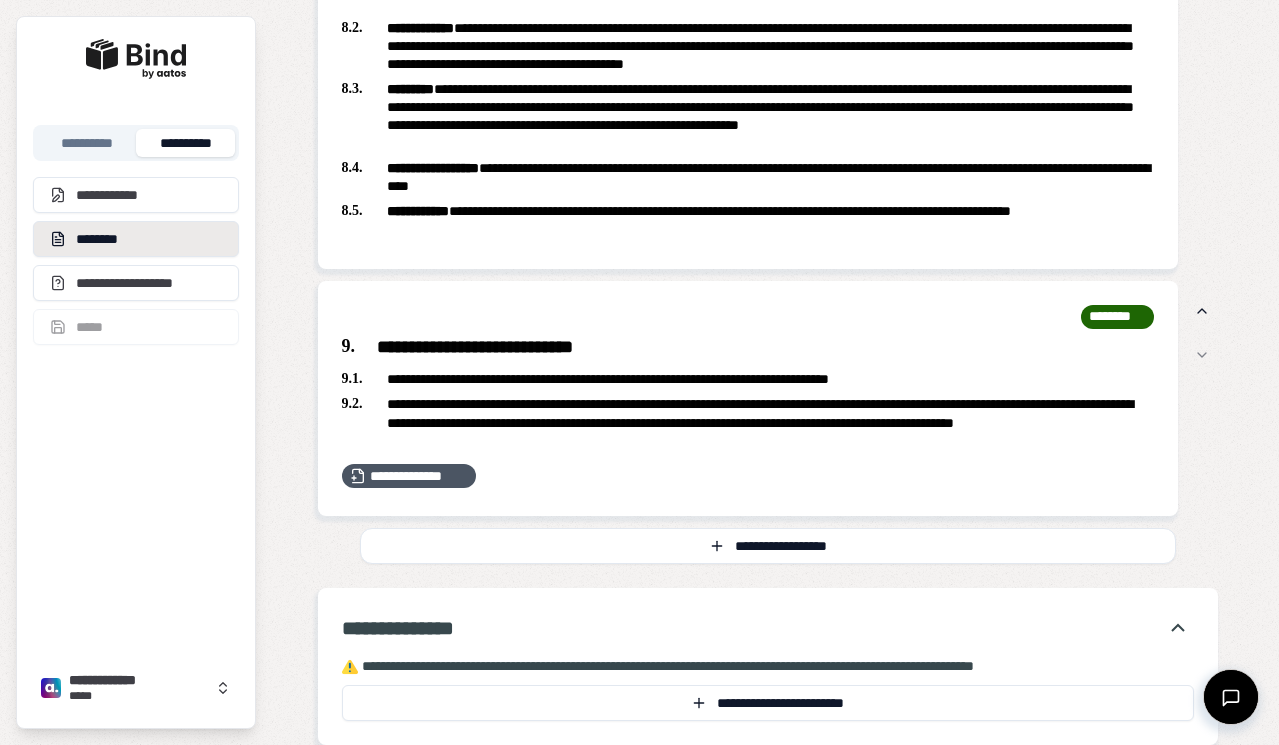 click on "********" at bounding box center [136, 239] 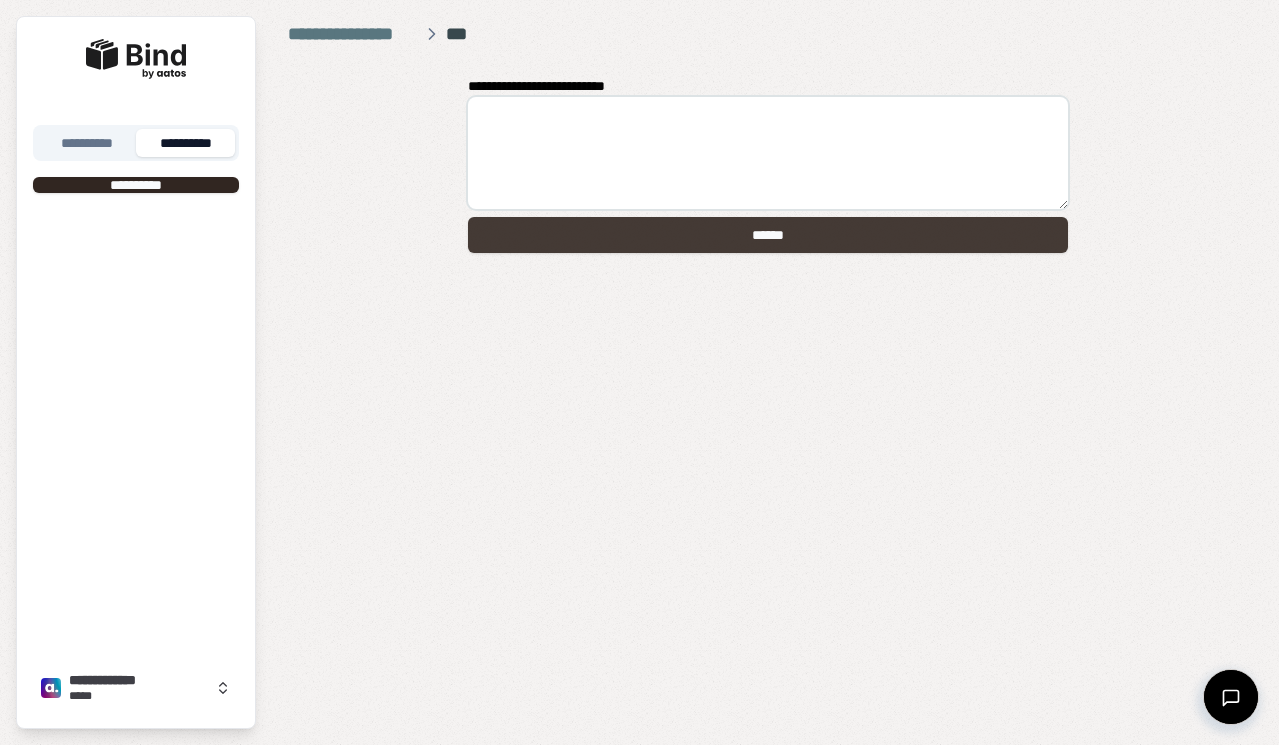 click on "******" at bounding box center [768, 235] 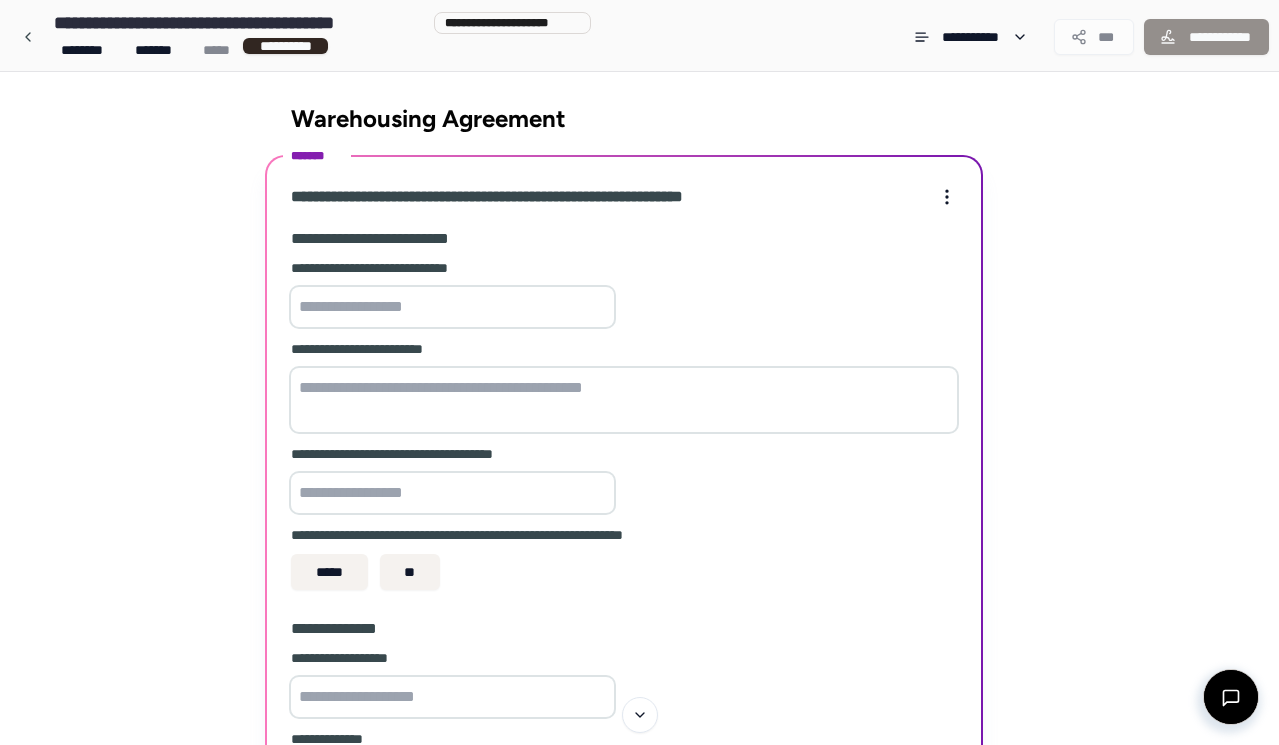 scroll, scrollTop: 0, scrollLeft: 0, axis: both 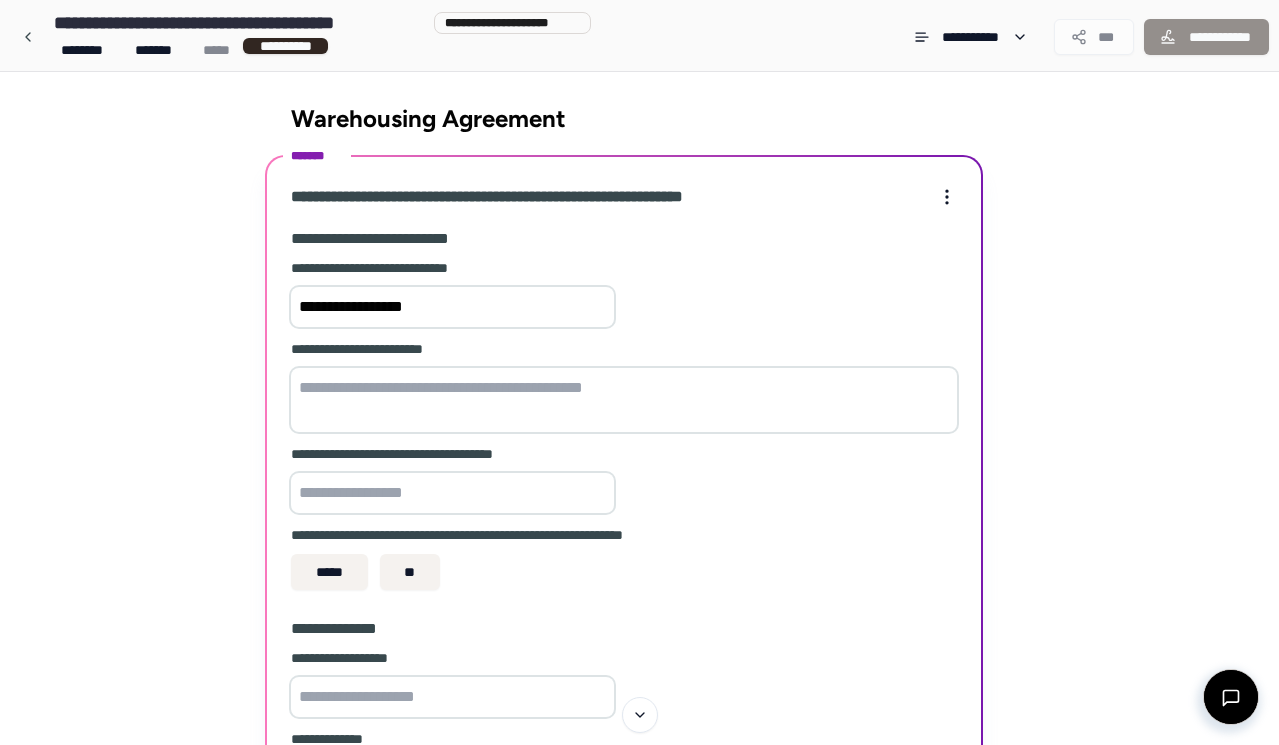 type on "**********" 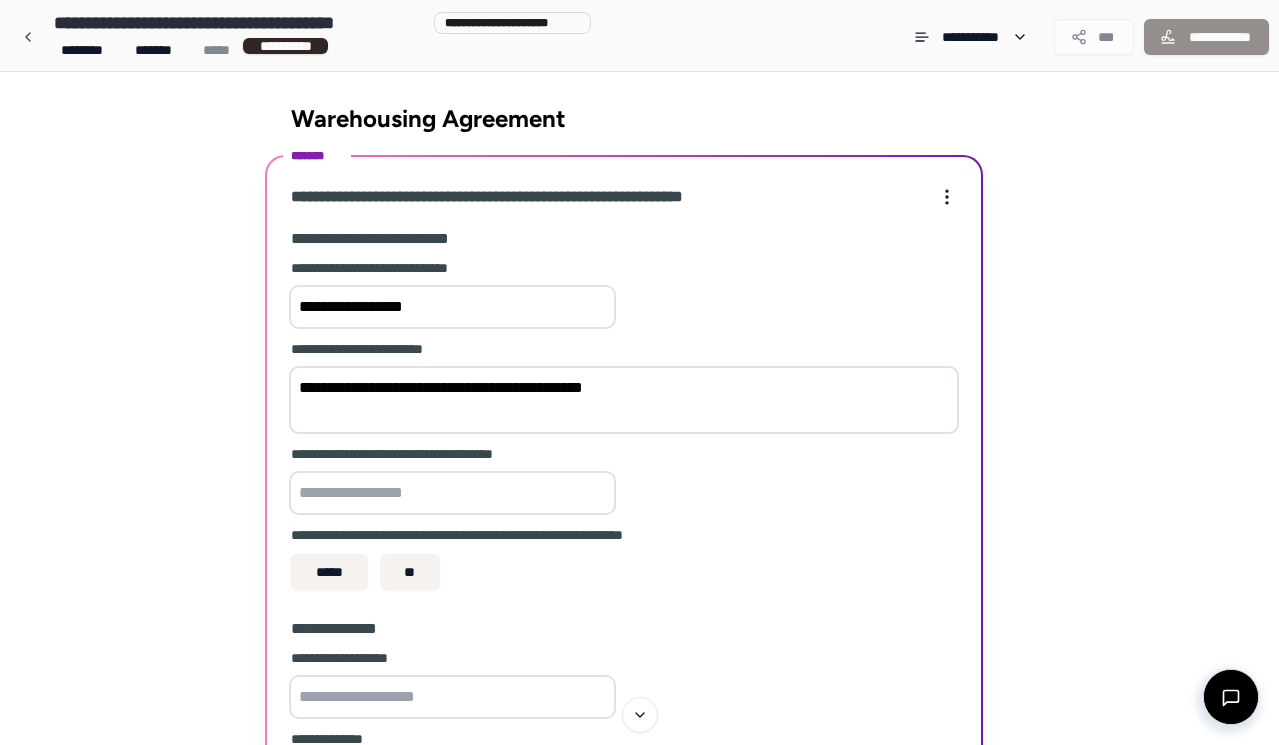 type on "**********" 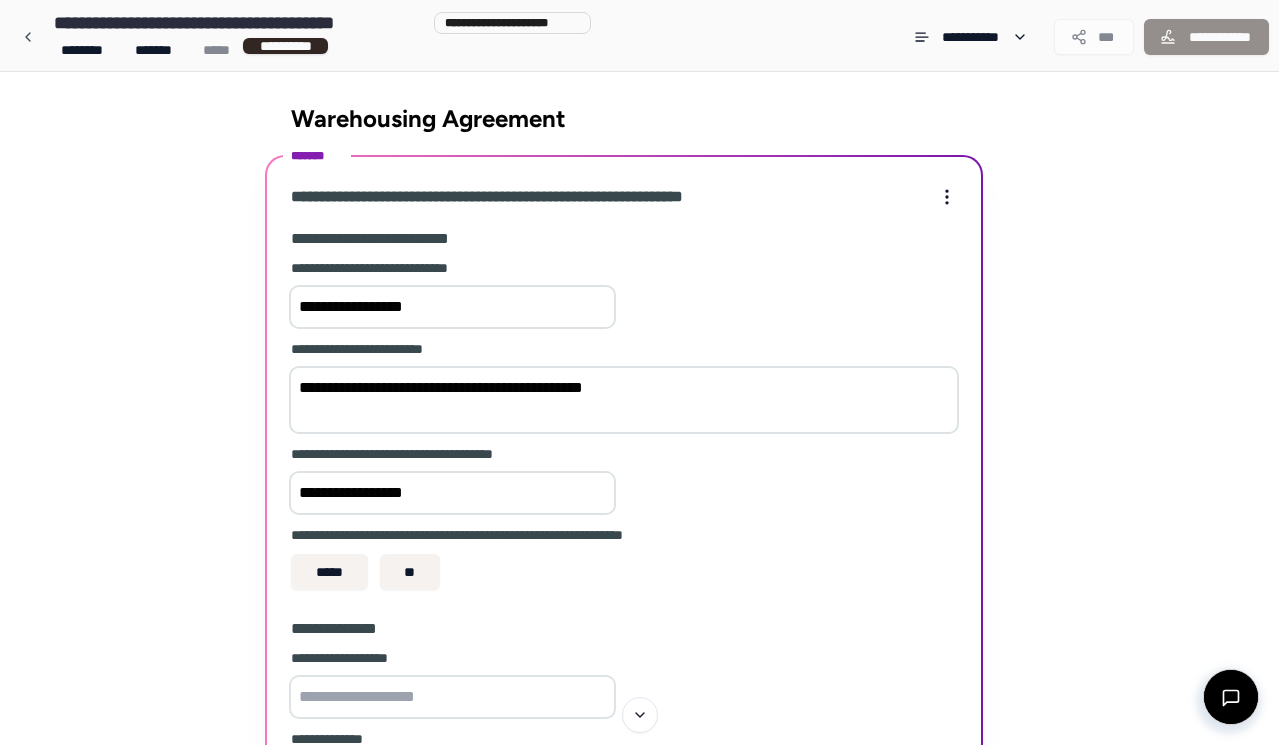 type on "**********" 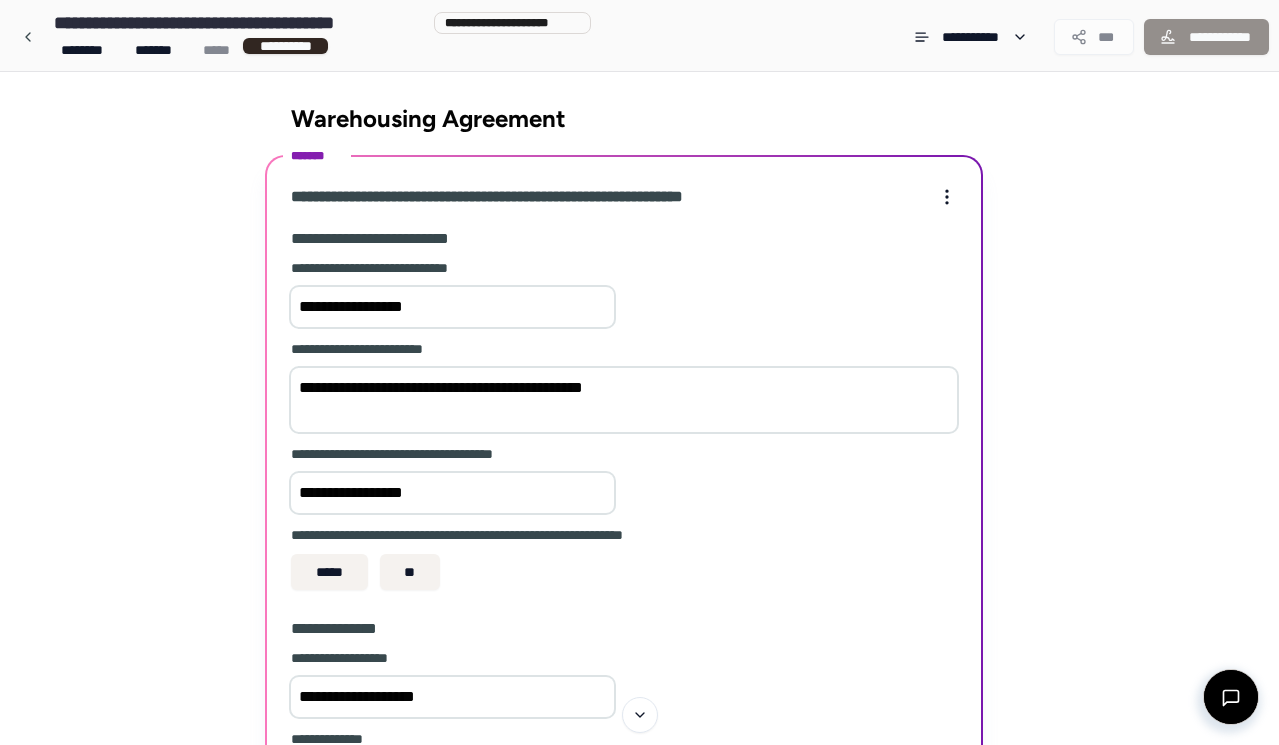 scroll, scrollTop: 403, scrollLeft: 0, axis: vertical 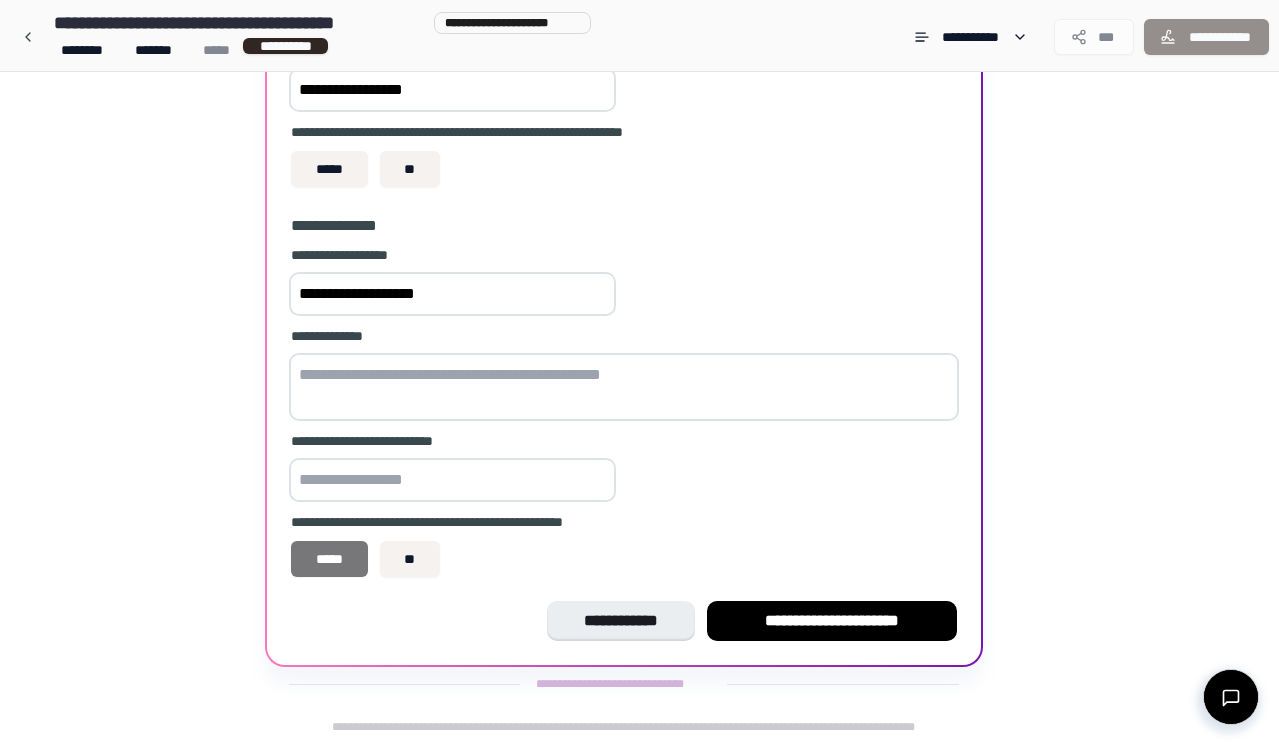 type on "**********" 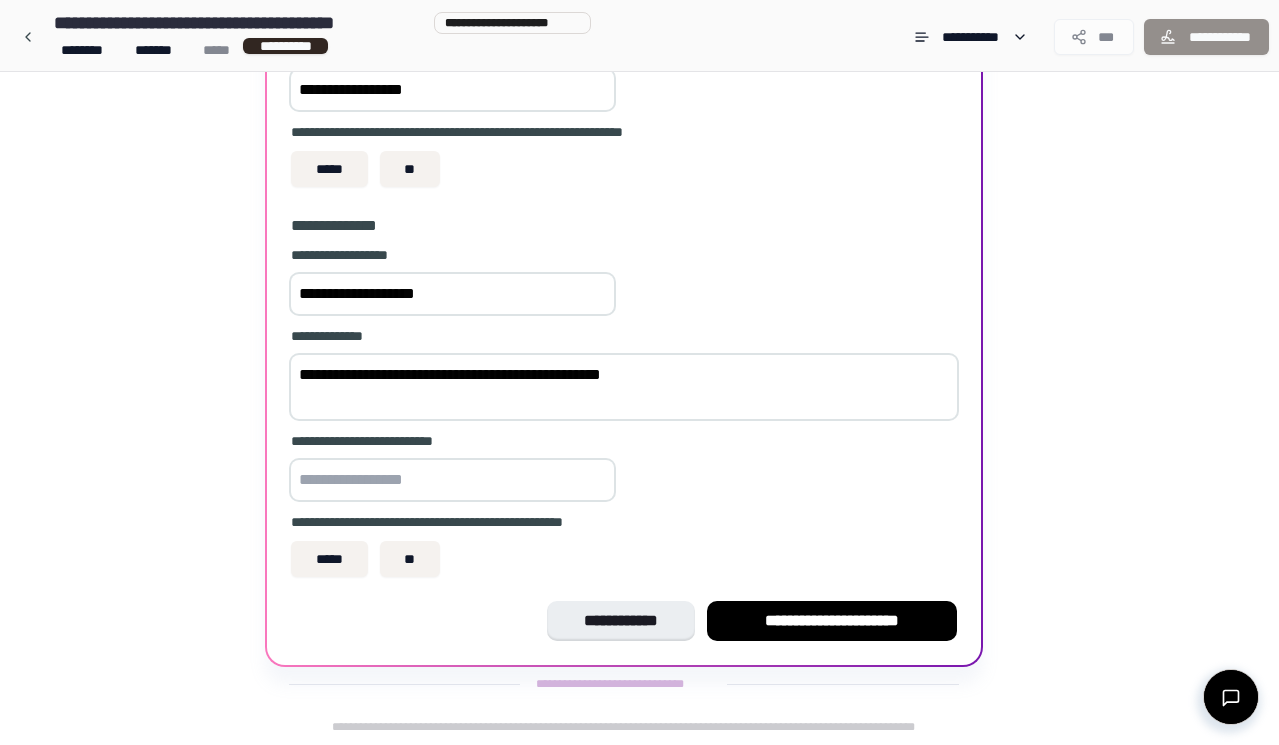 type on "**********" 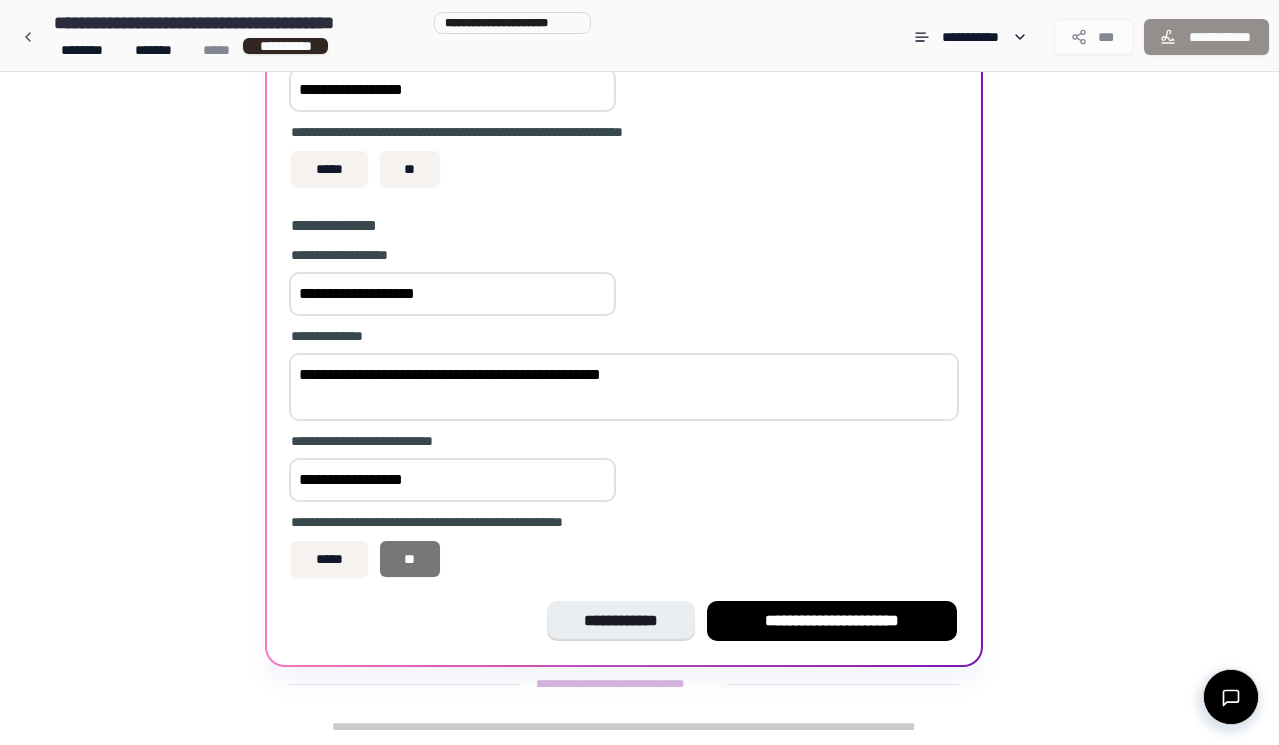 click on "**" at bounding box center (410, 559) 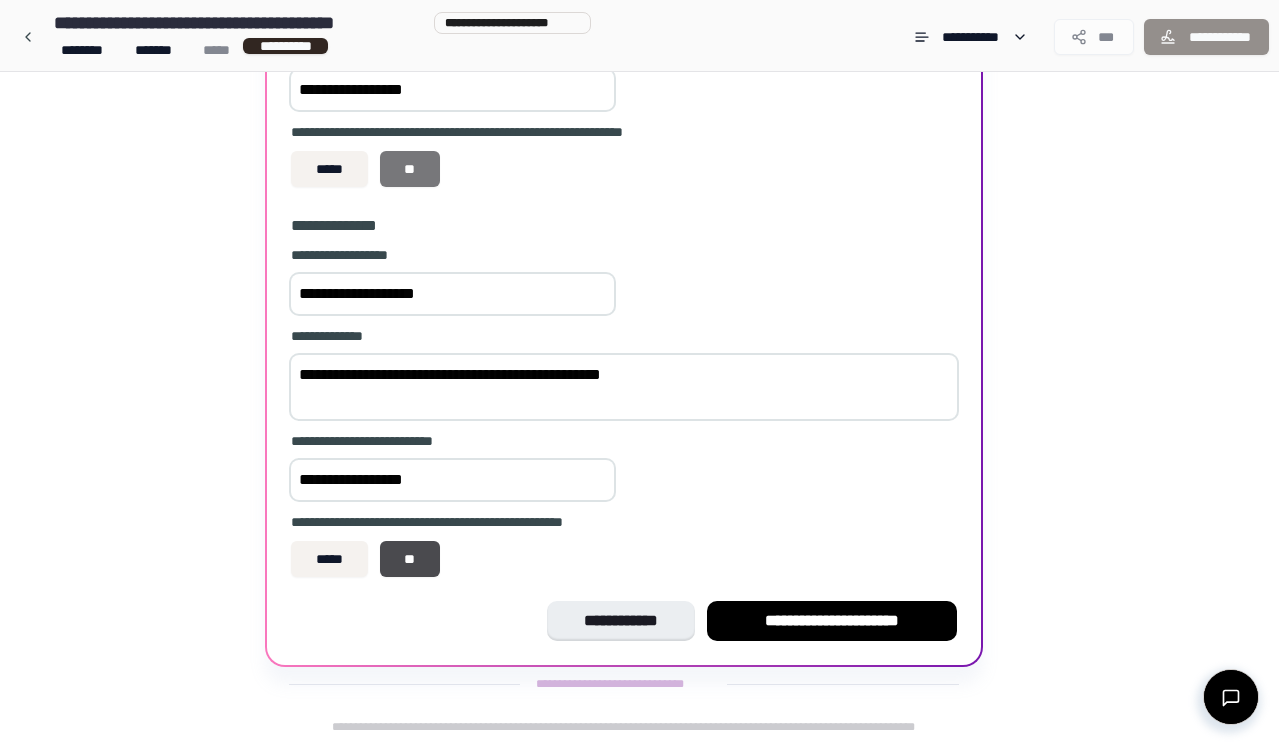 click on "**" at bounding box center (410, 169) 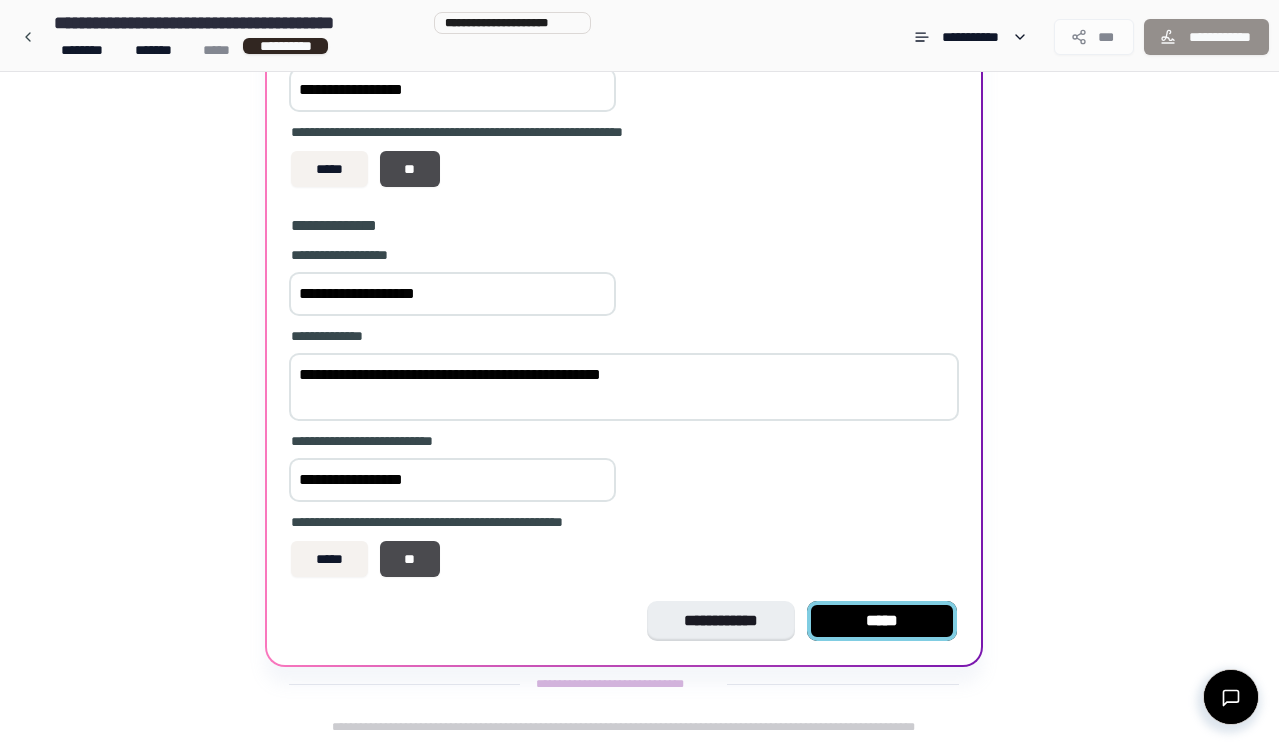 click on "*****" at bounding box center [882, 621] 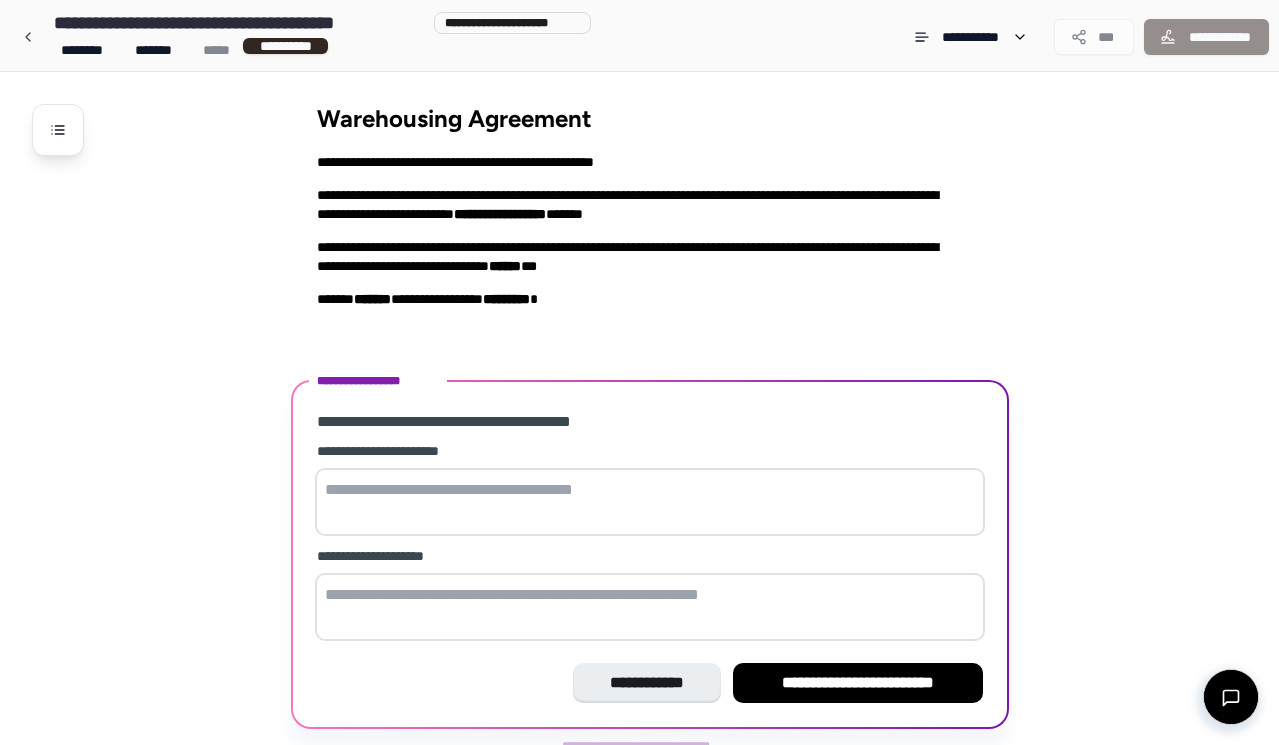 scroll, scrollTop: 62, scrollLeft: 0, axis: vertical 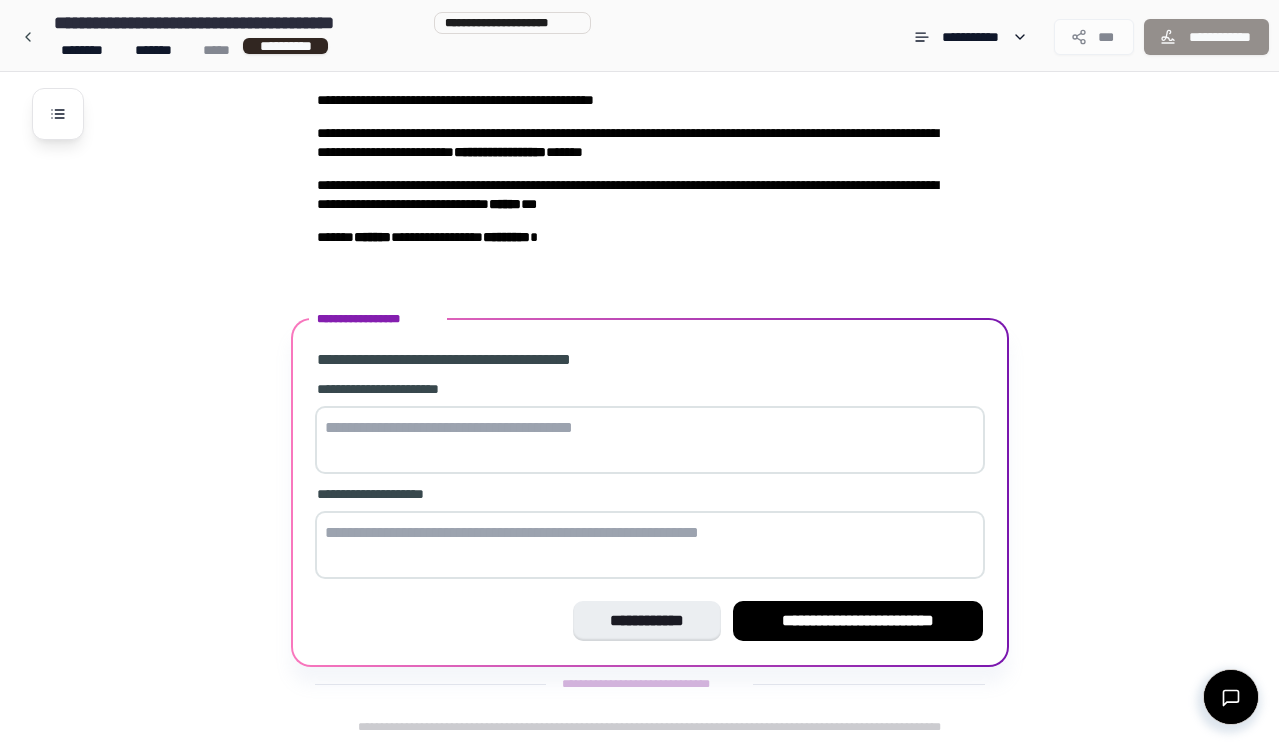 click at bounding box center [650, 440] 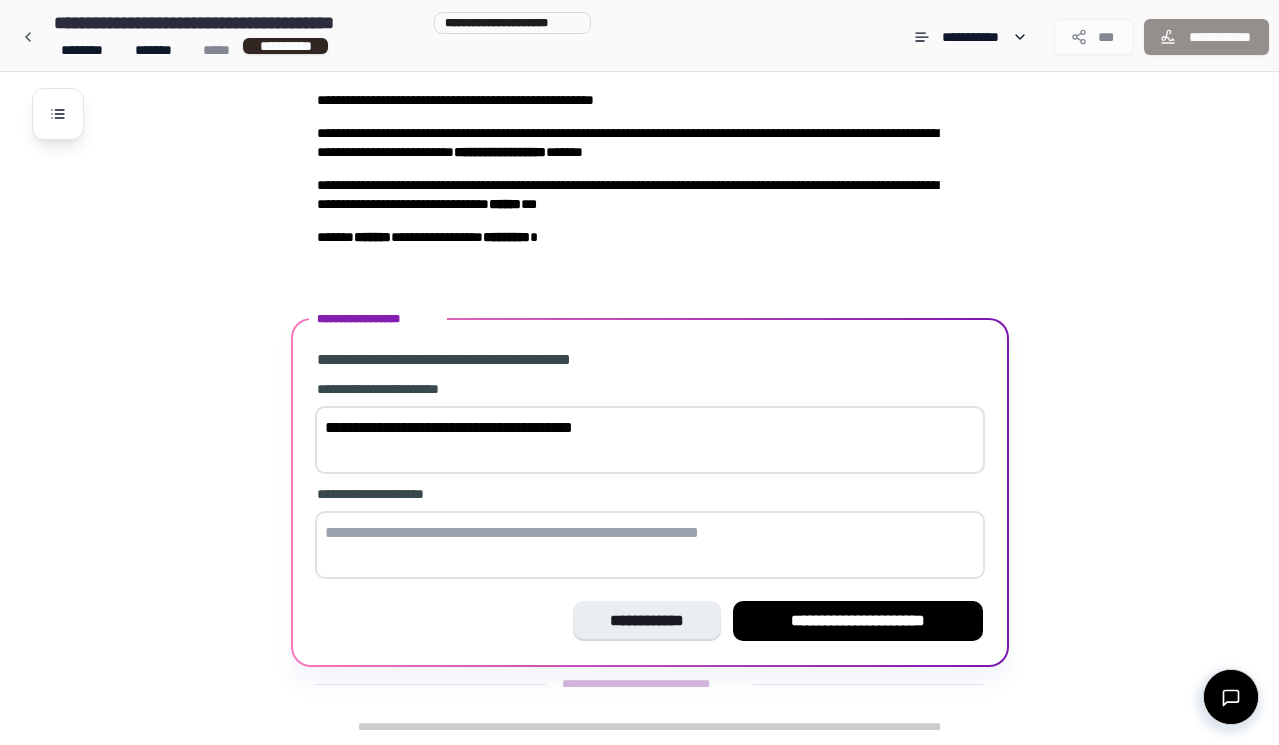 type on "**********" 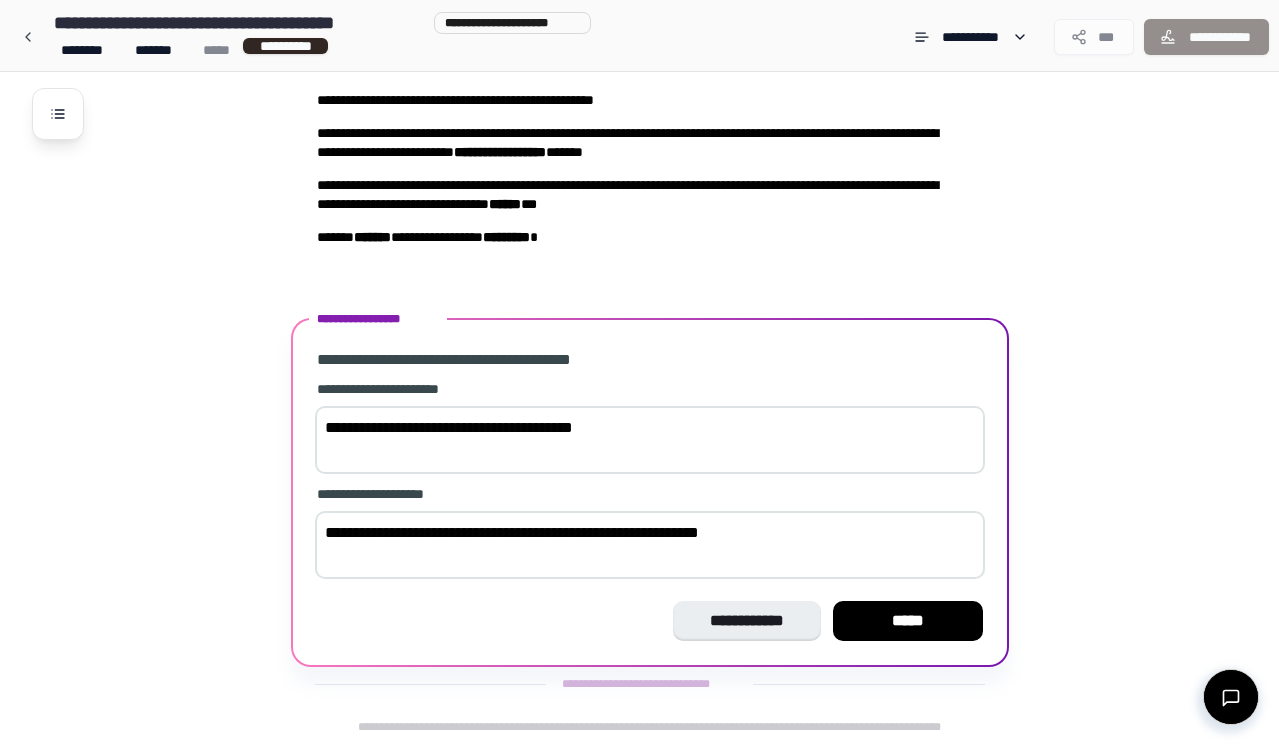 click on "**********" at bounding box center [650, 495] 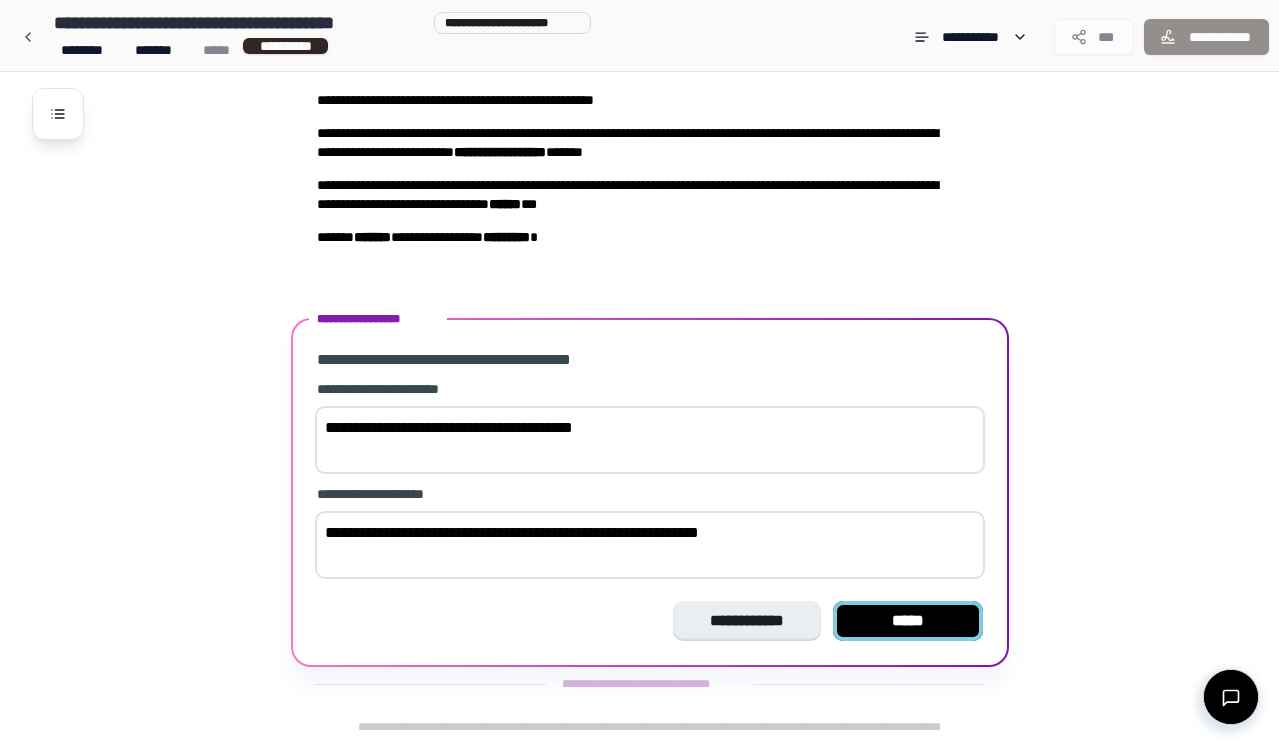 click on "*****" at bounding box center [908, 621] 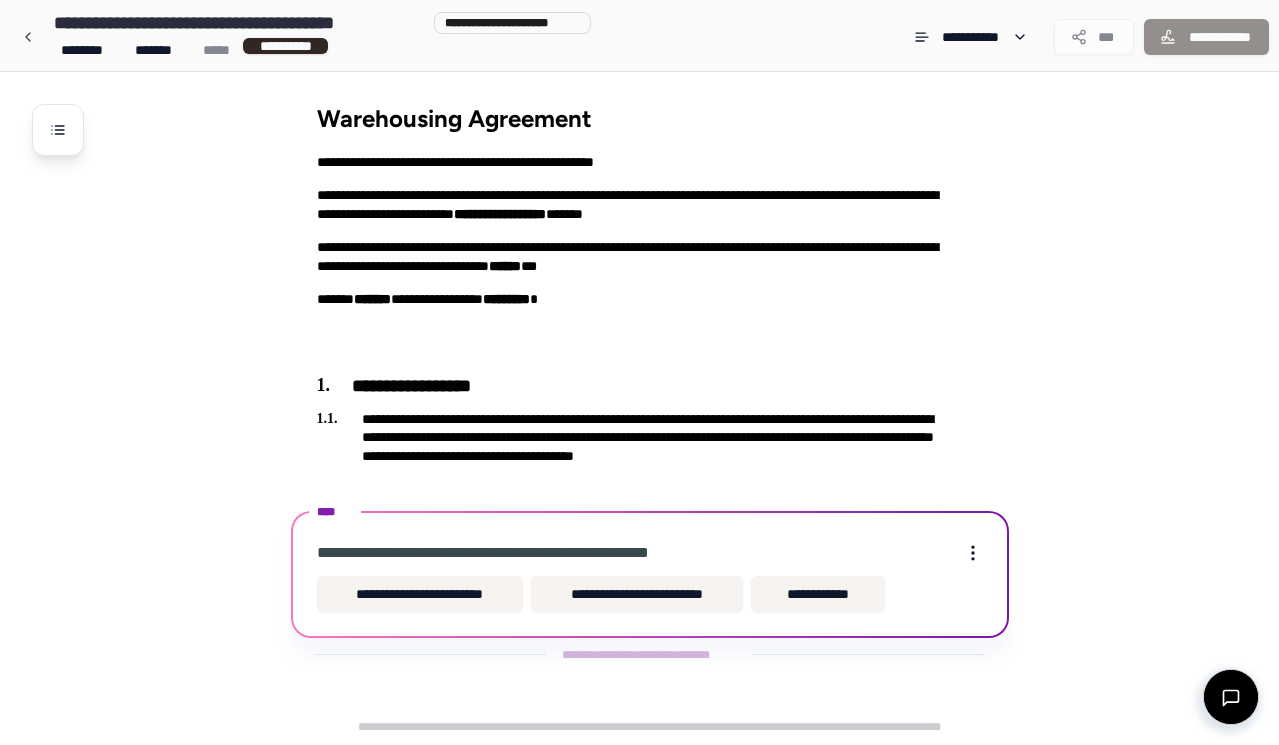scroll, scrollTop: 0, scrollLeft: 0, axis: both 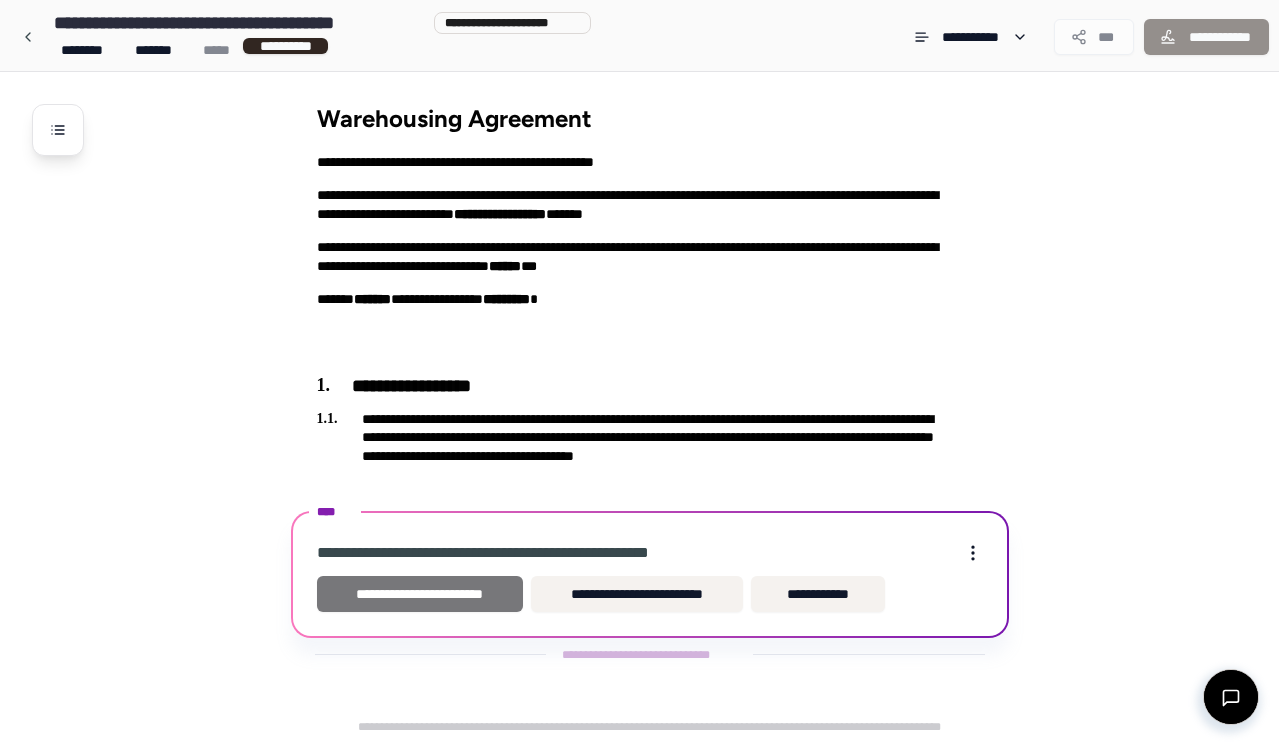 click on "**********" at bounding box center [420, 594] 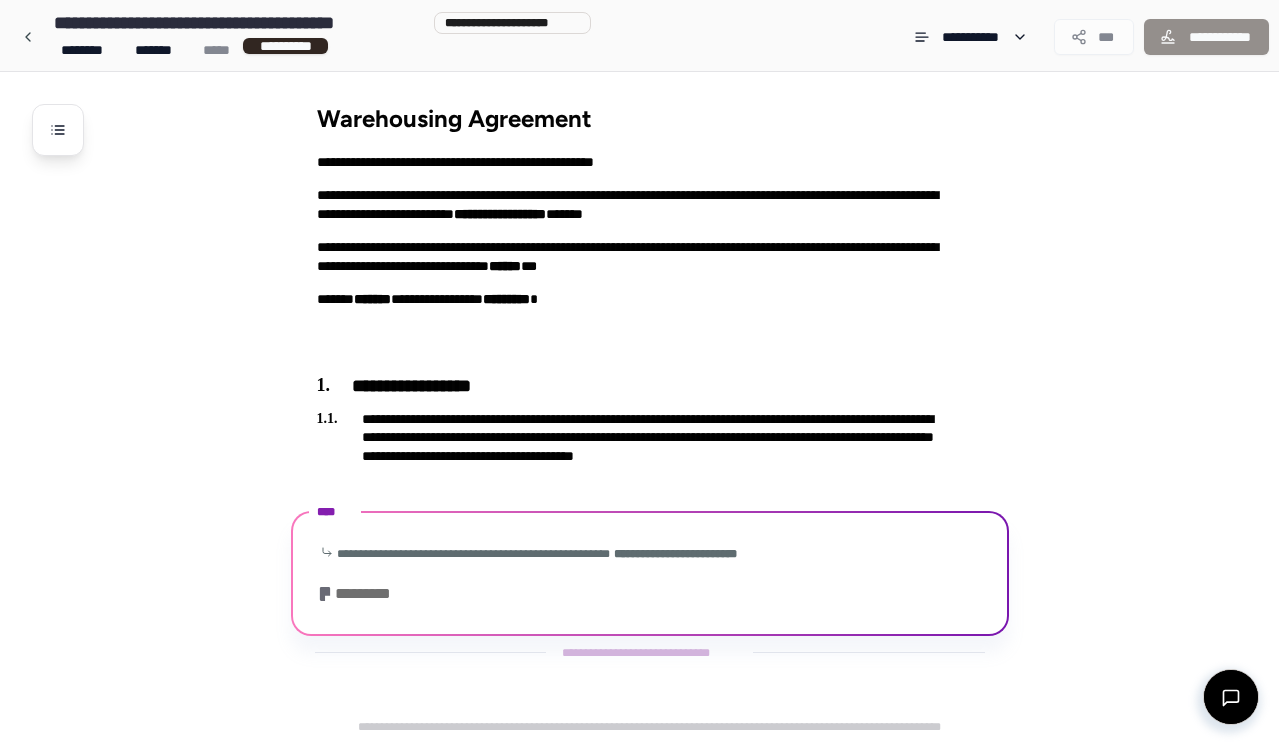scroll, scrollTop: 109, scrollLeft: 0, axis: vertical 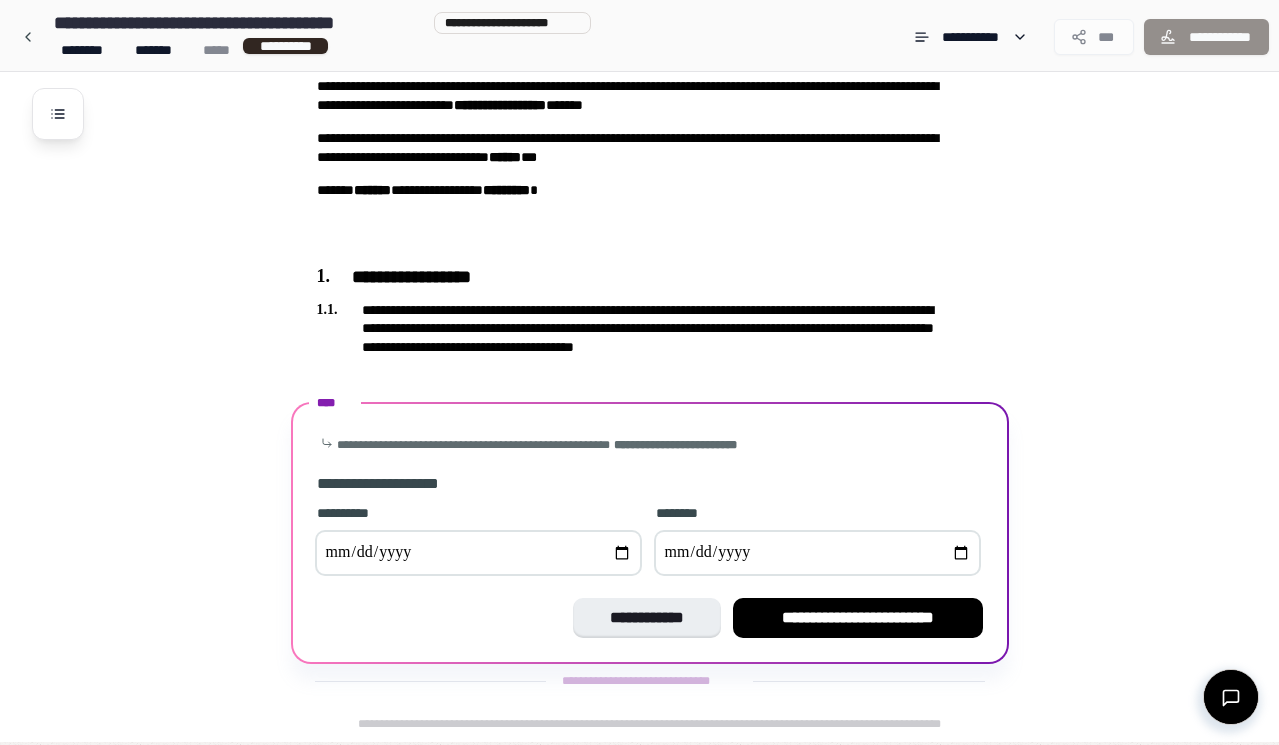 click at bounding box center (478, 553) 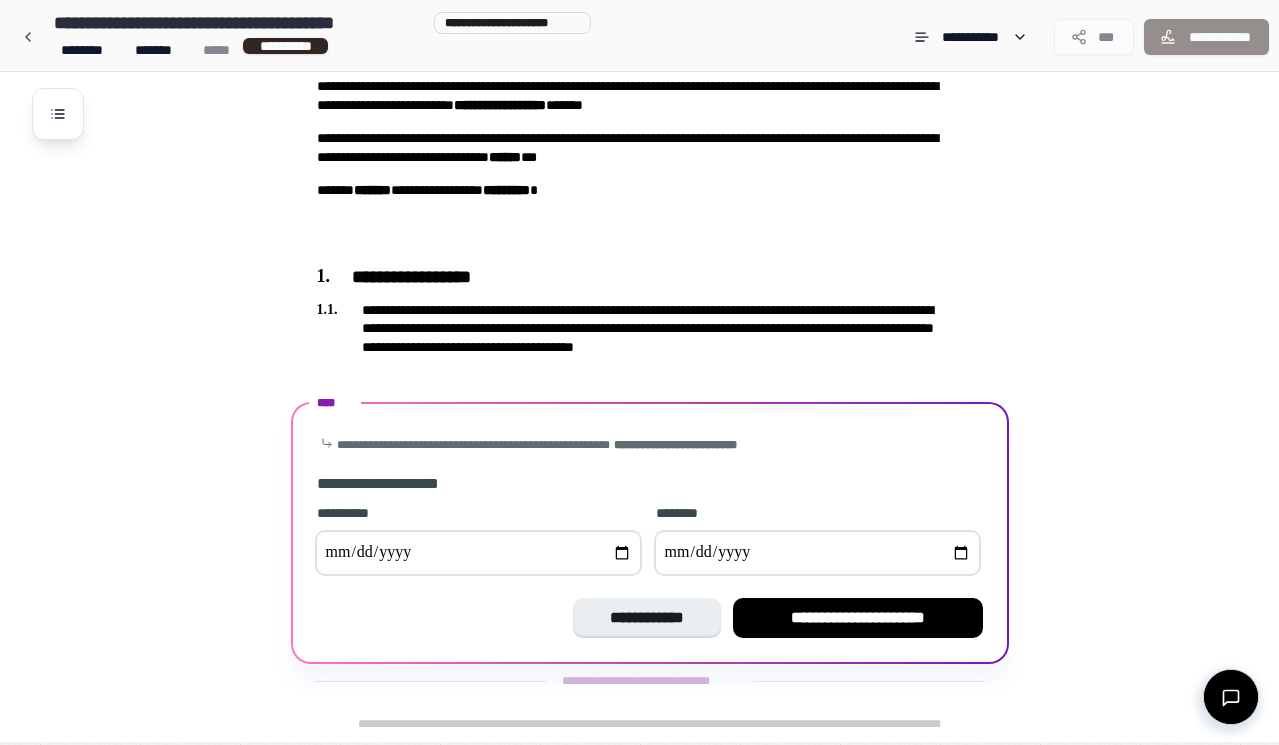 click at bounding box center (817, 553) 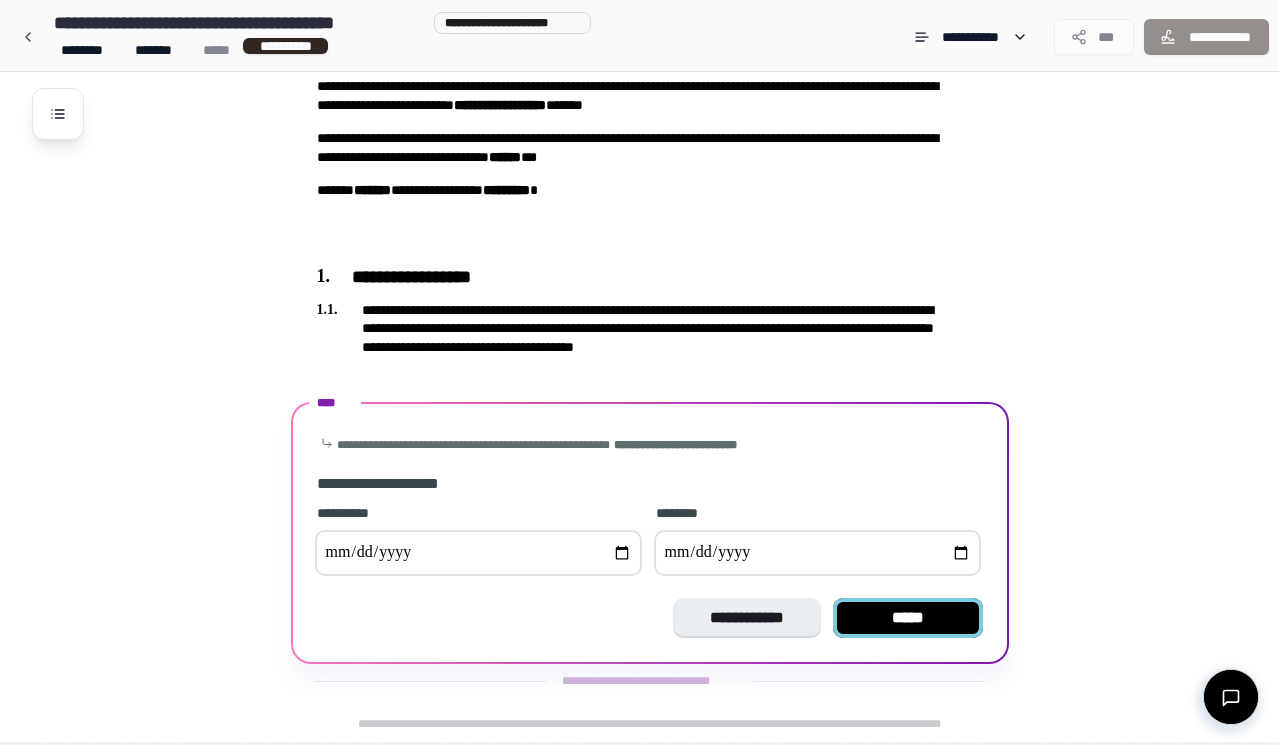 click on "**********" at bounding box center [650, 555] 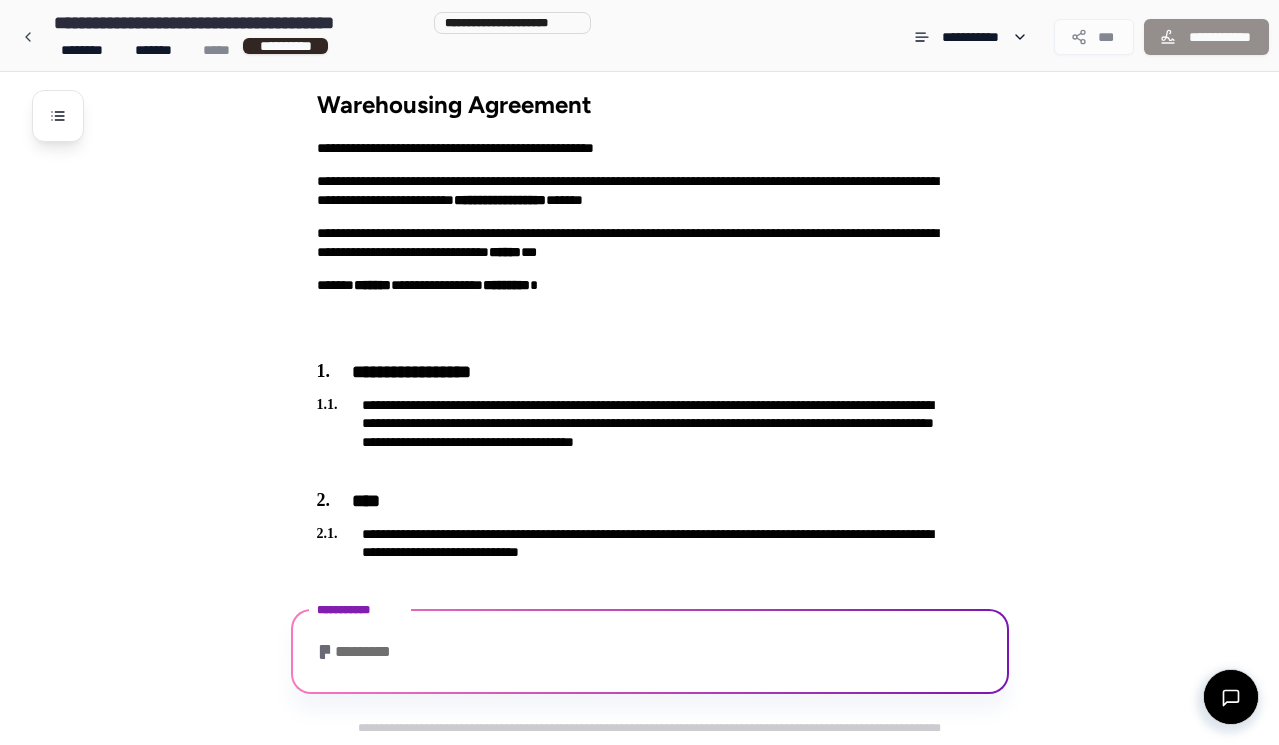 scroll, scrollTop: 169, scrollLeft: 0, axis: vertical 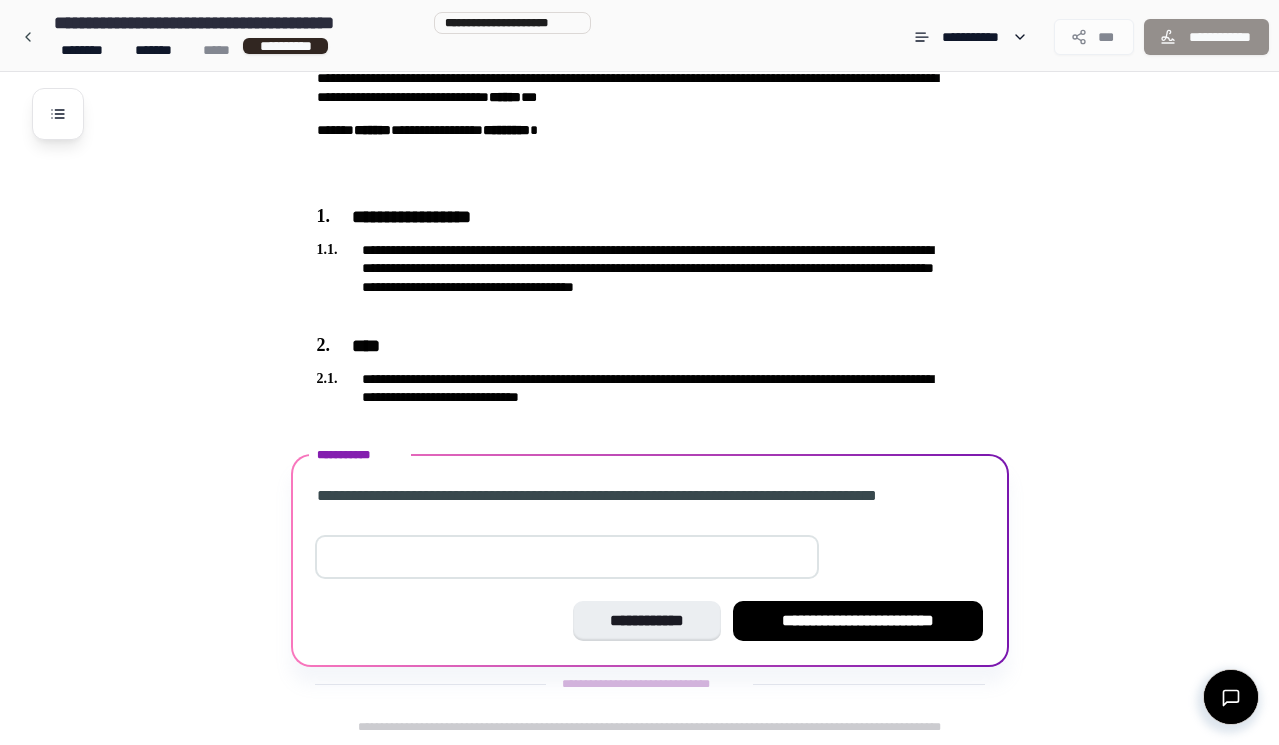 click at bounding box center (567, 557) 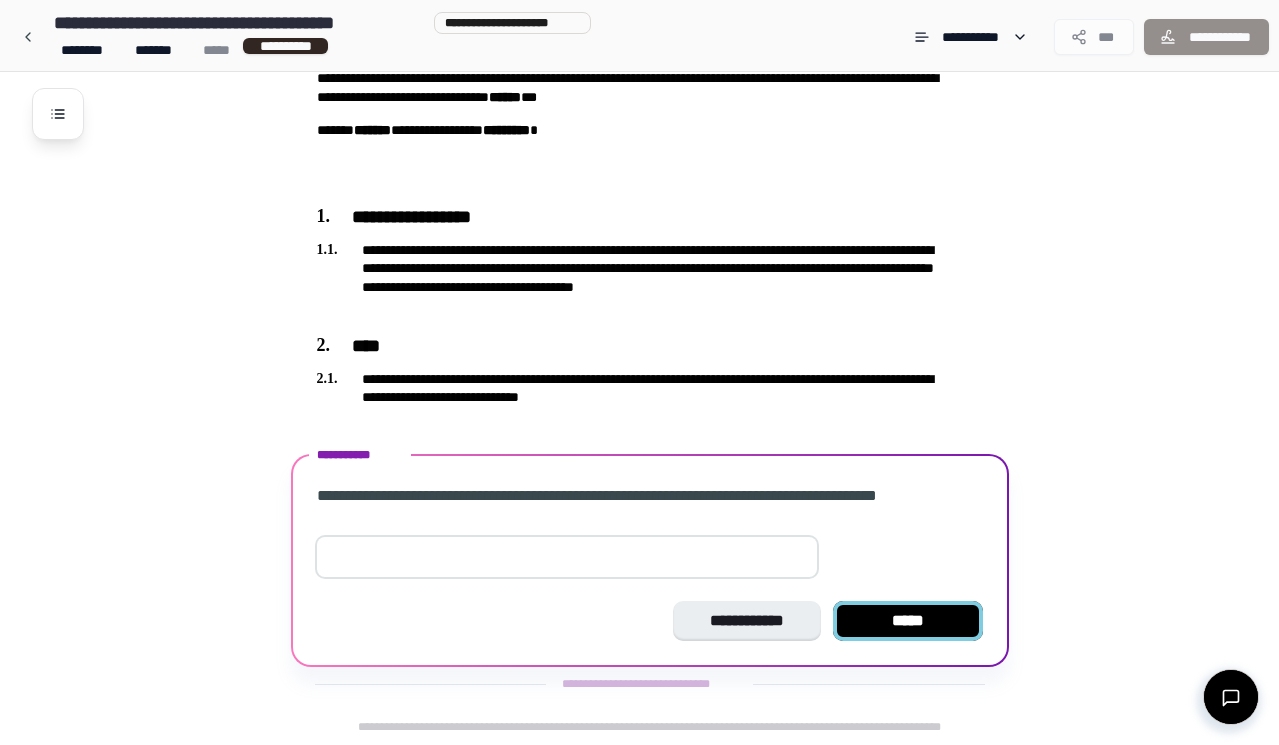 type on "**" 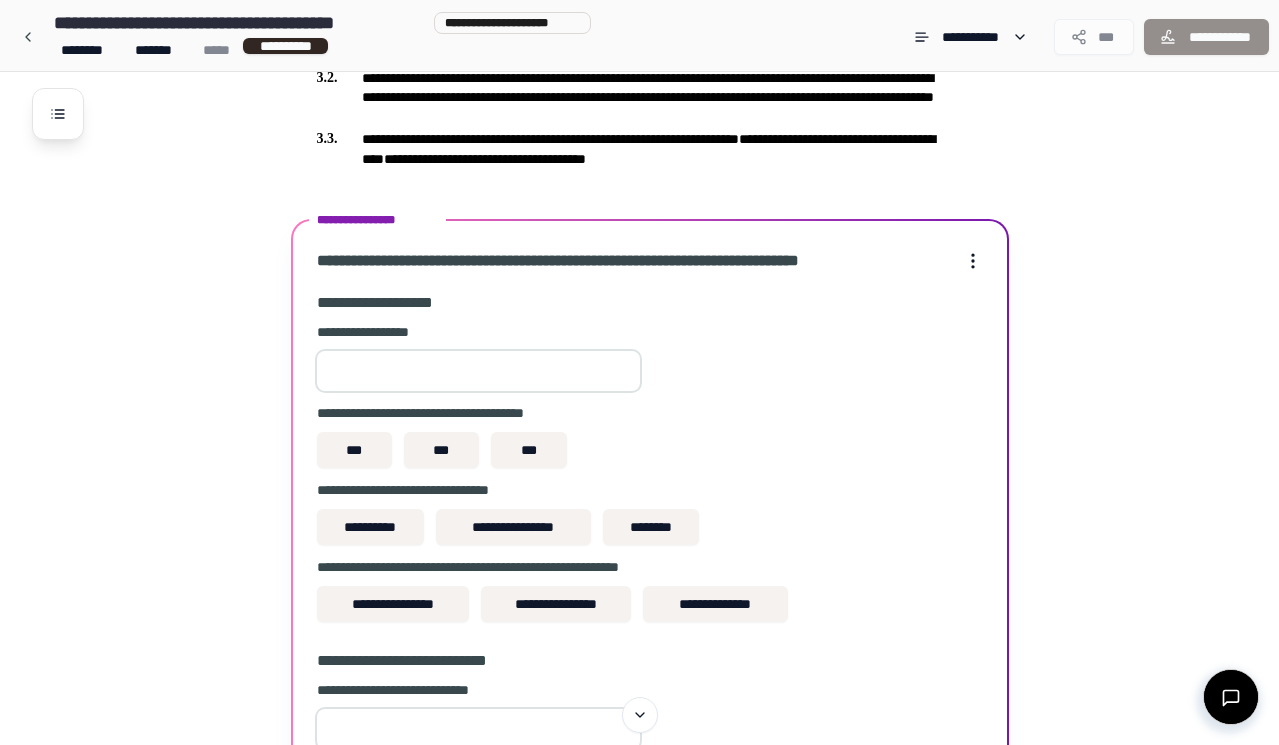 scroll, scrollTop: 601, scrollLeft: 0, axis: vertical 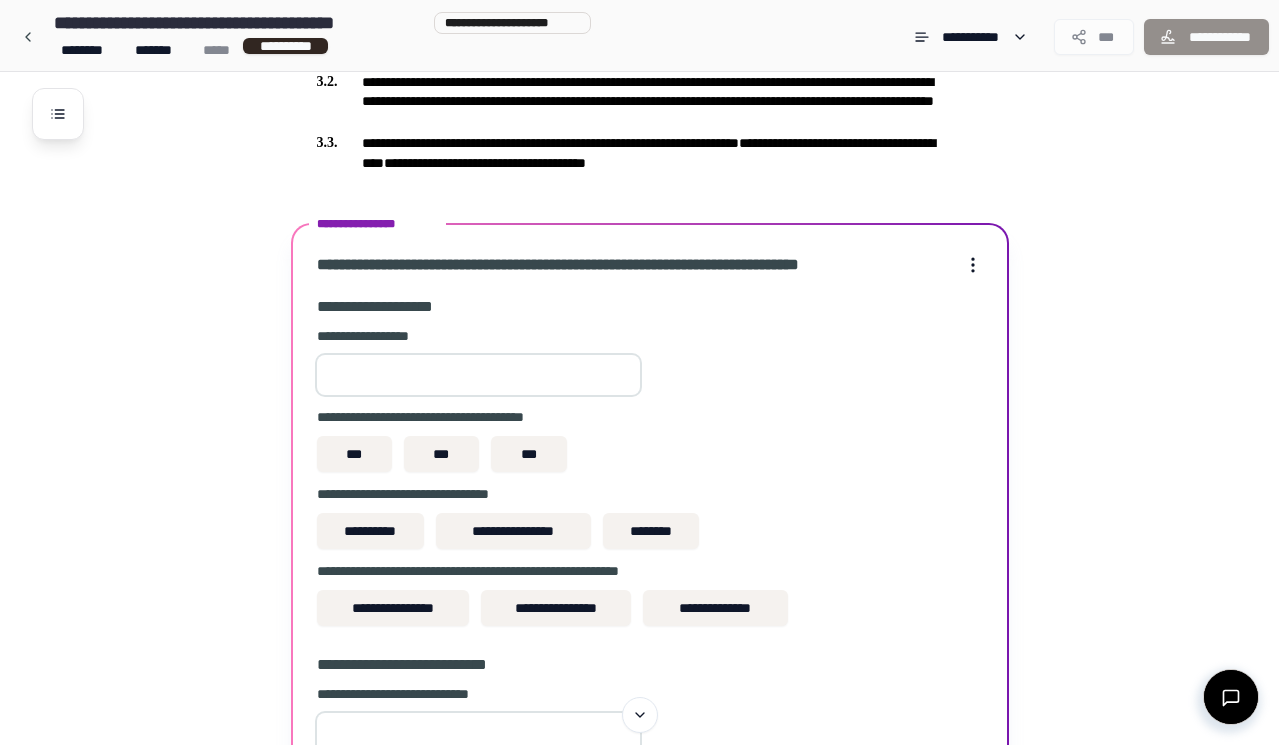 click at bounding box center (478, 375) 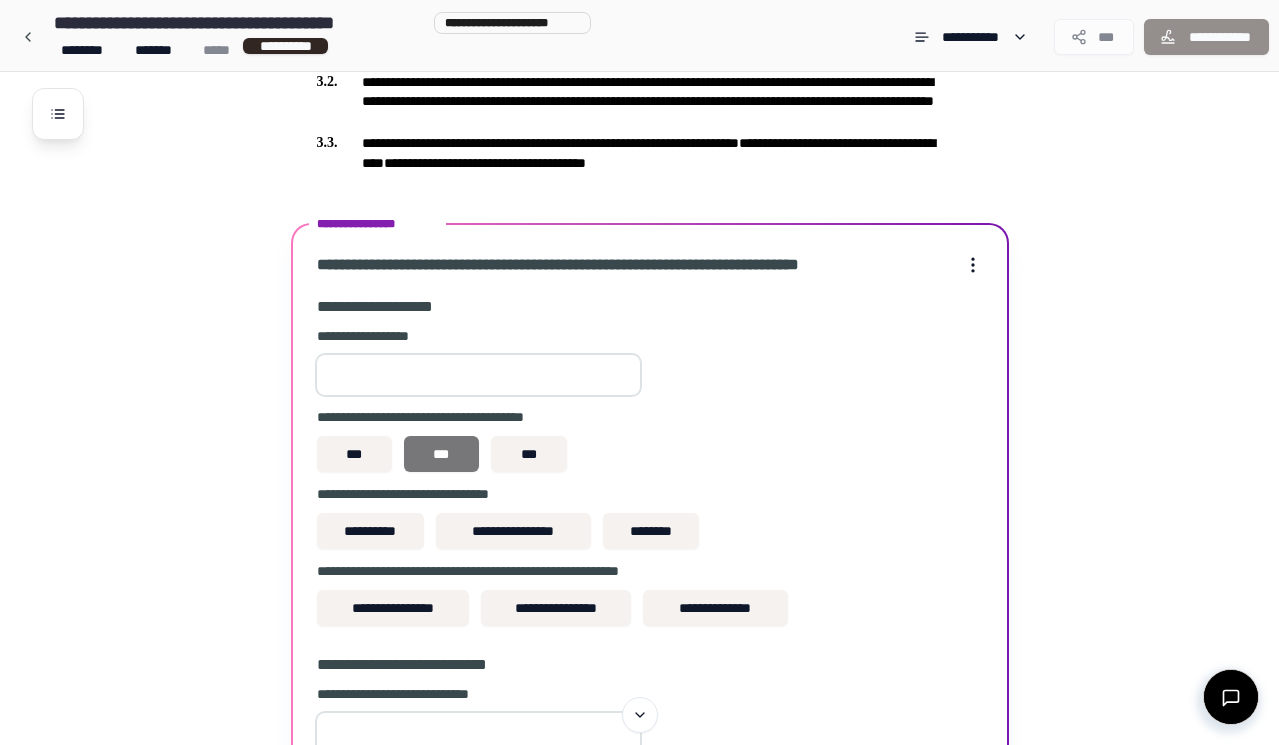 type on "****" 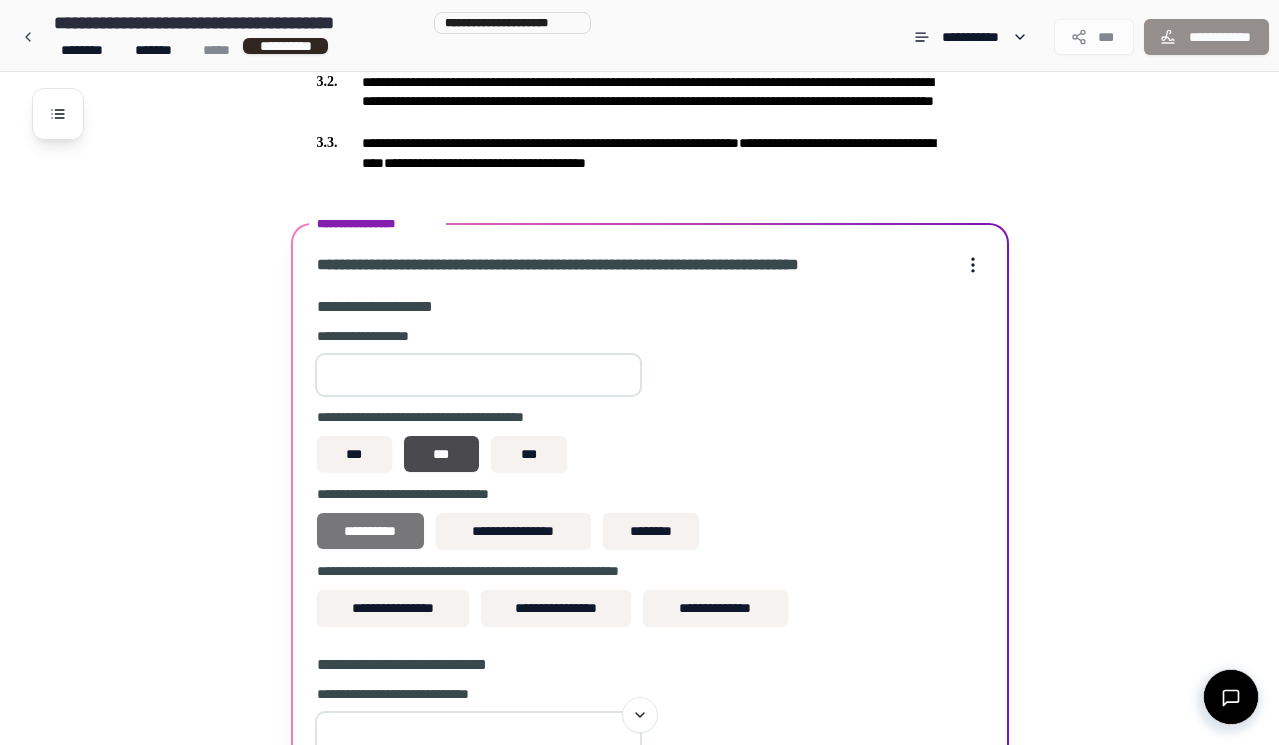 click on "**********" at bounding box center [370, 531] 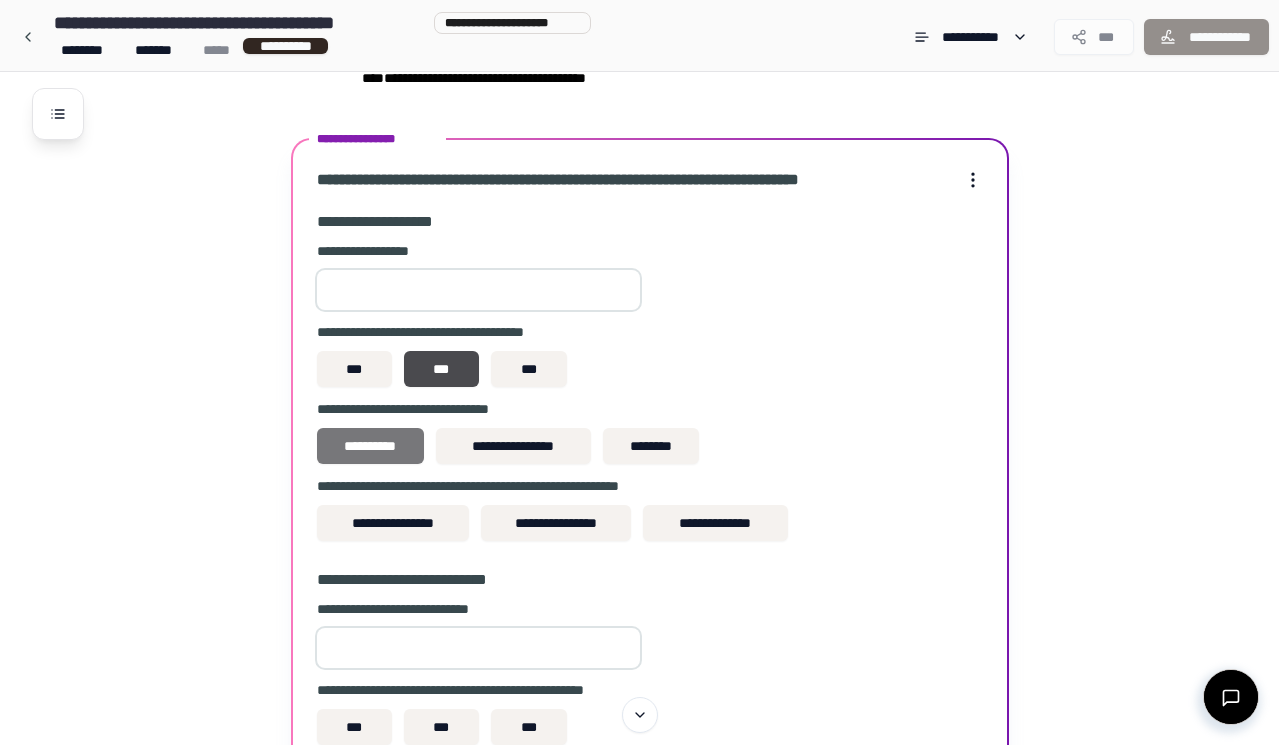 scroll, scrollTop: 701, scrollLeft: 0, axis: vertical 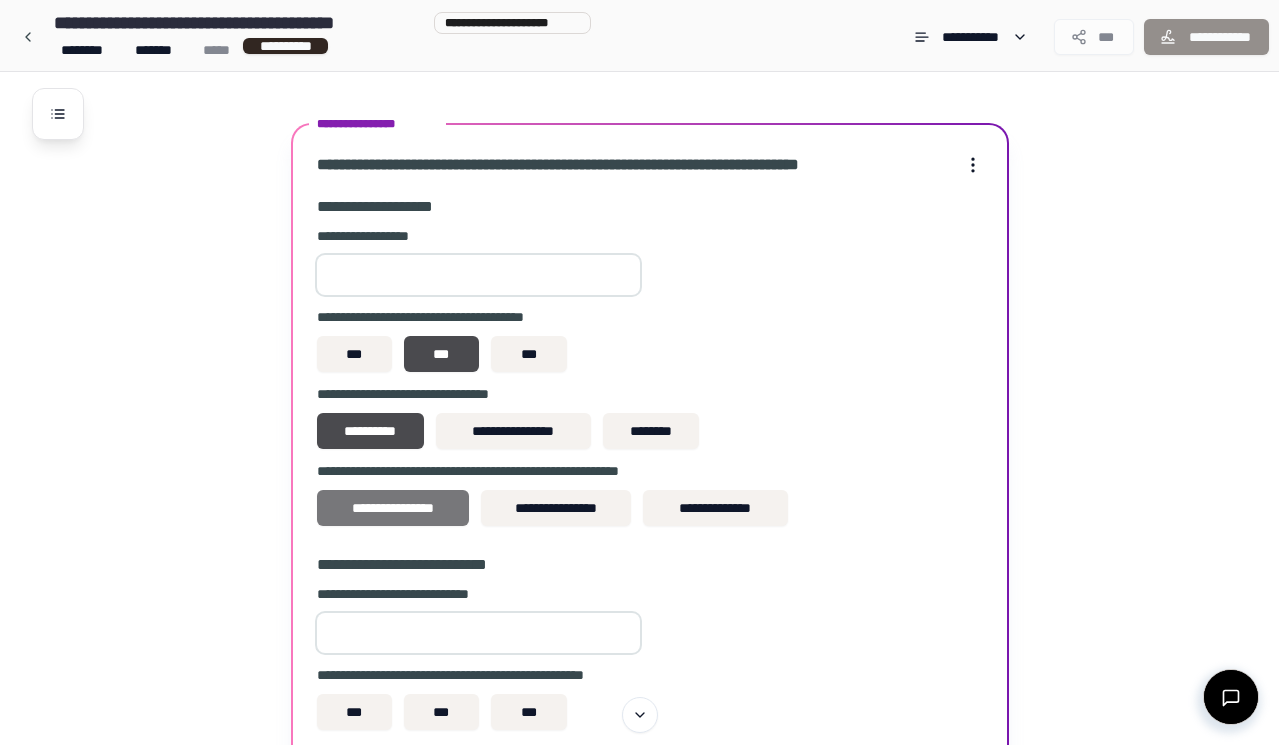 click on "**********" at bounding box center (393, 508) 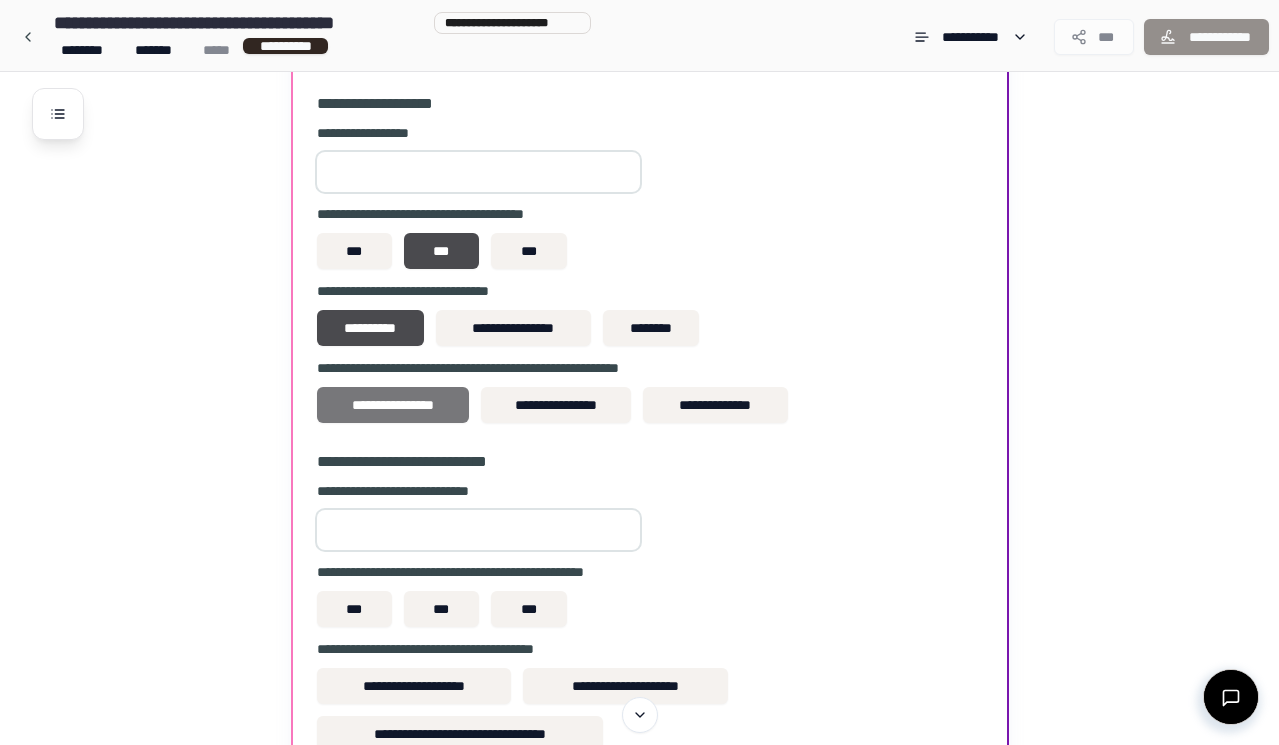 scroll, scrollTop: 809, scrollLeft: 0, axis: vertical 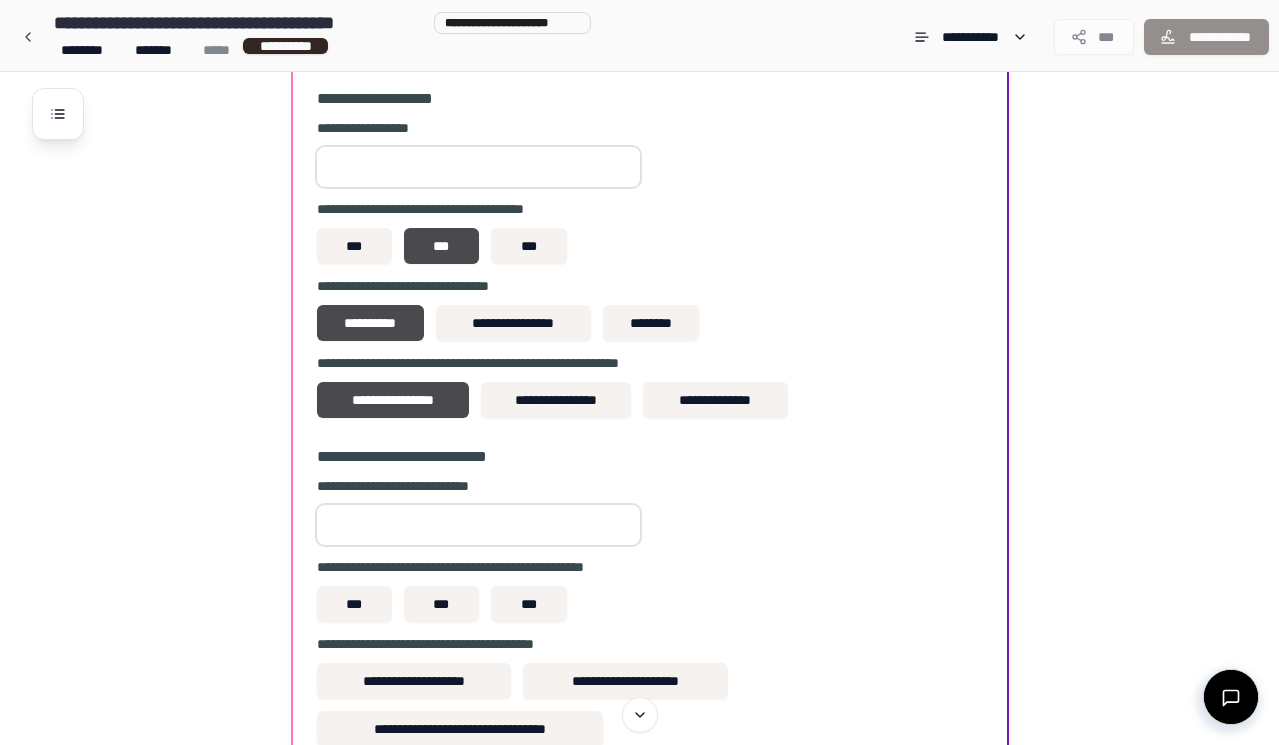 click at bounding box center [478, 525] 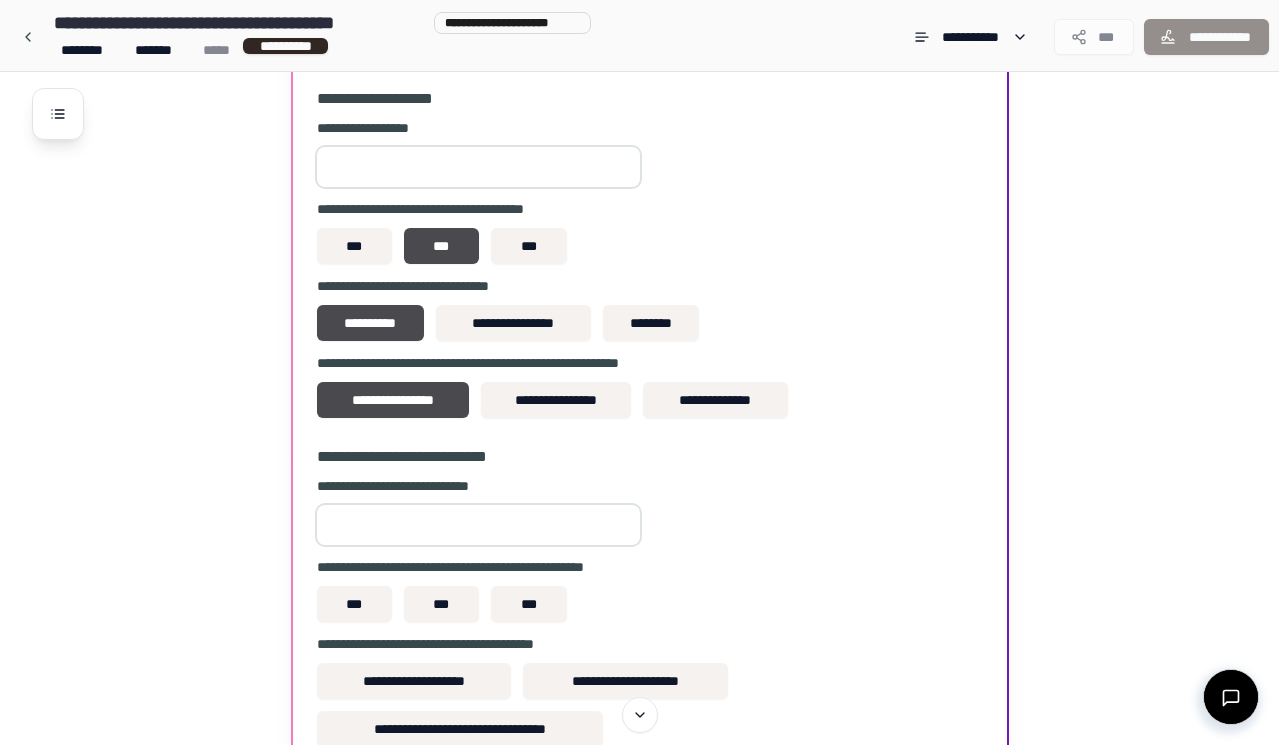 type on "***" 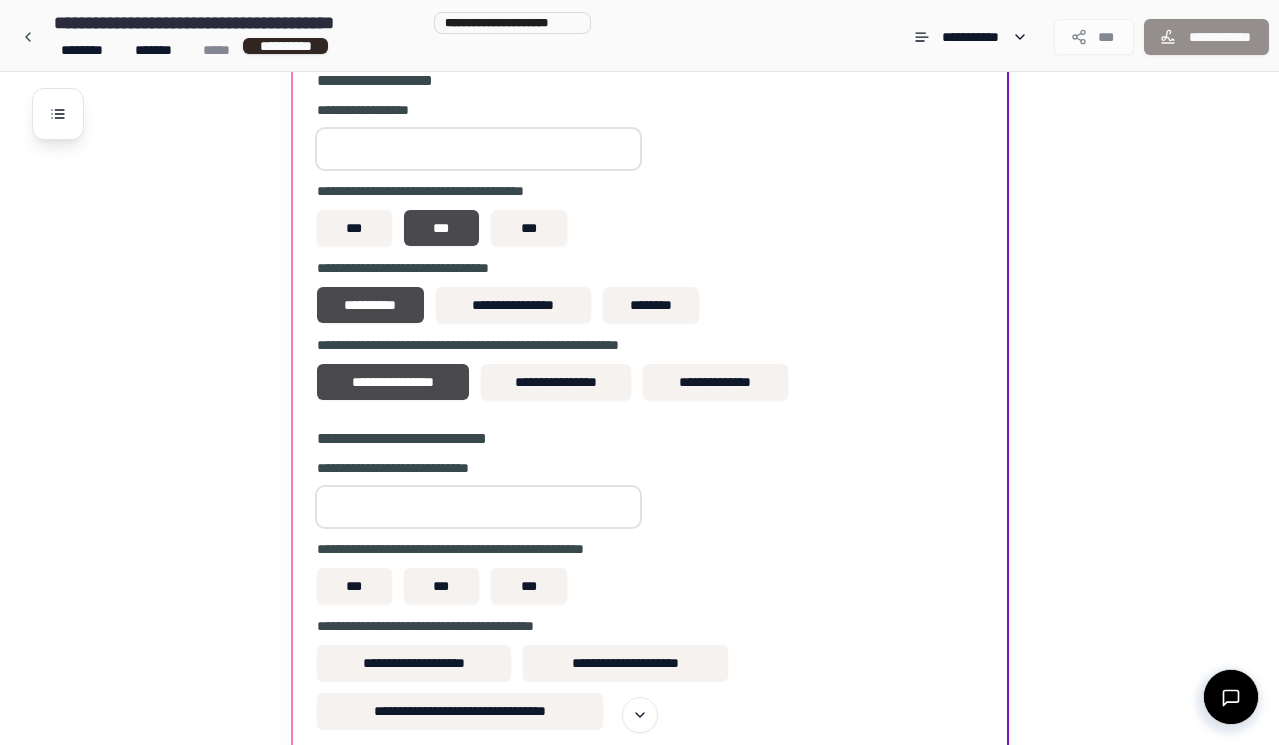 scroll, scrollTop: 829, scrollLeft: 0, axis: vertical 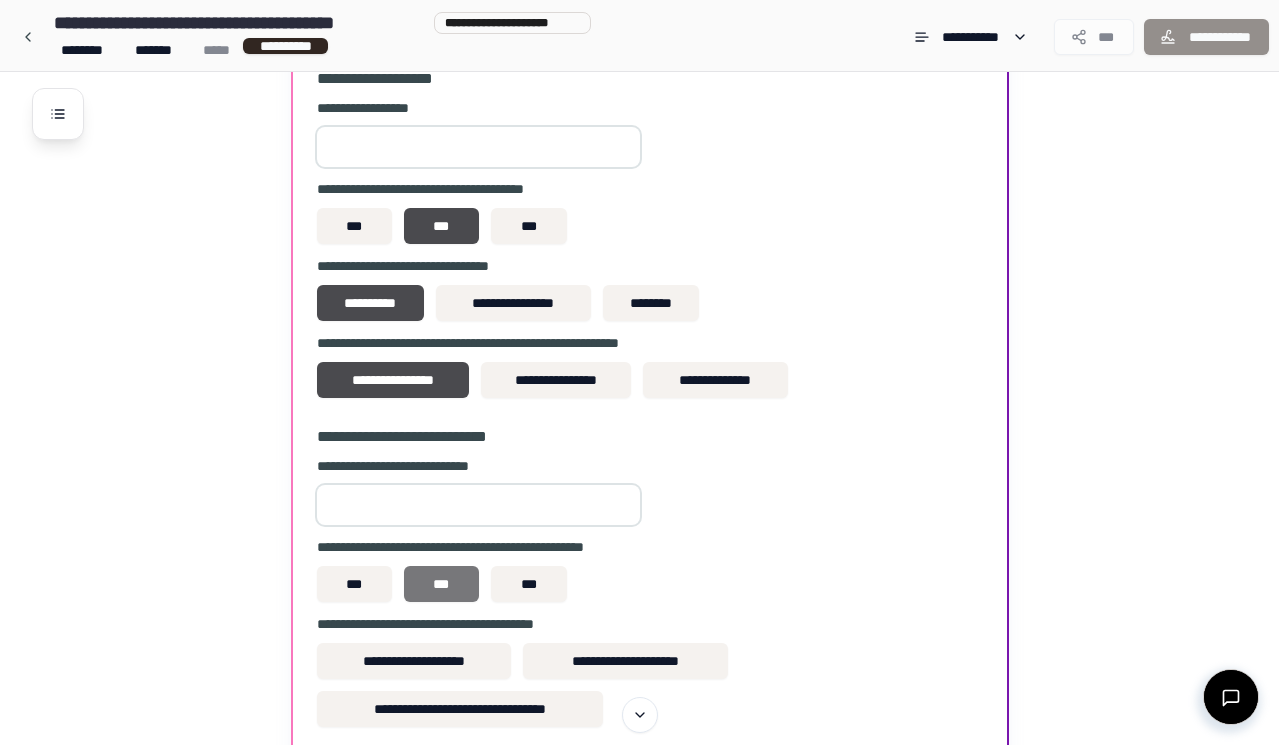 click on "***" at bounding box center [441, 584] 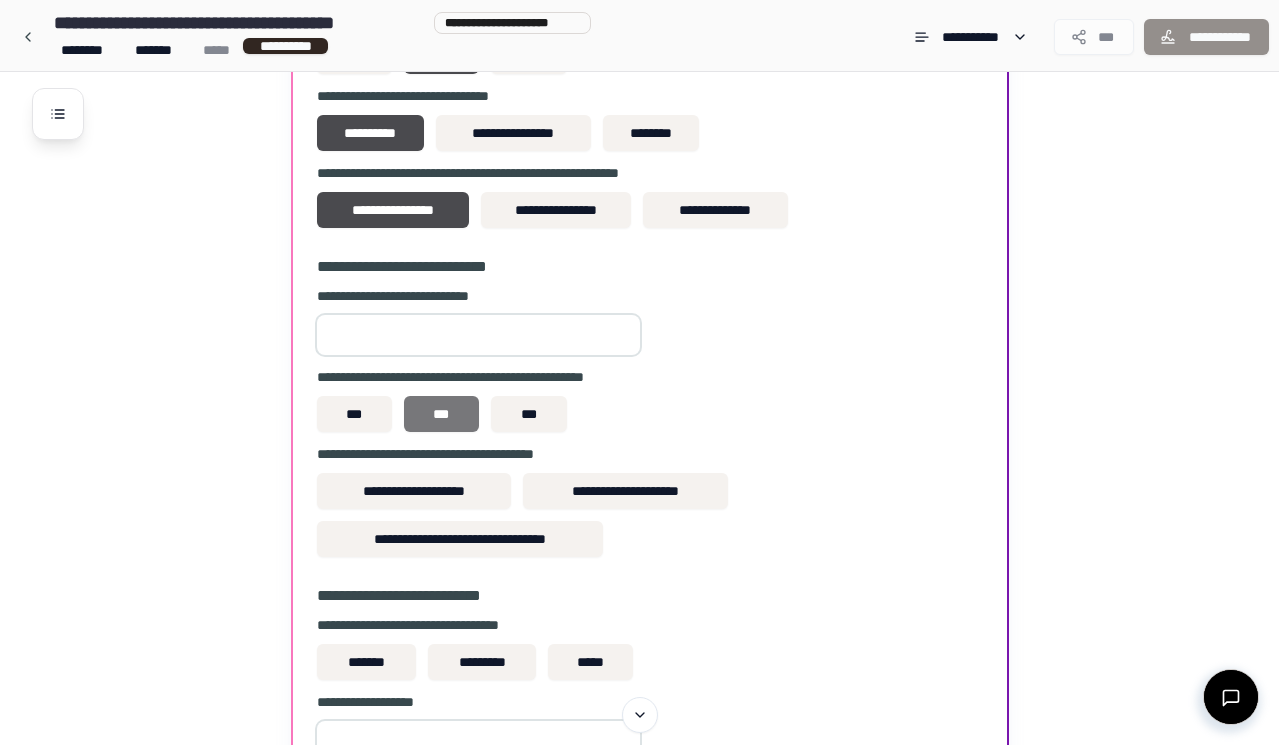 scroll, scrollTop: 1021, scrollLeft: 0, axis: vertical 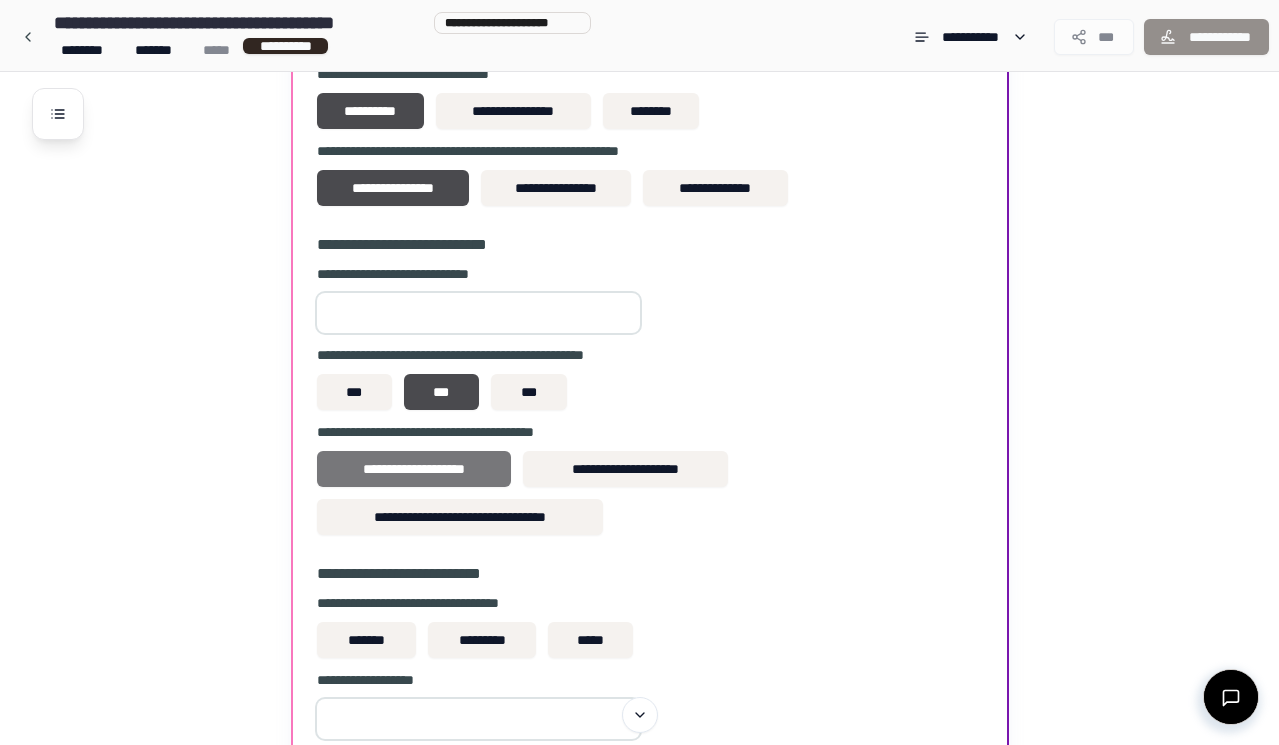 click on "**********" at bounding box center (414, 469) 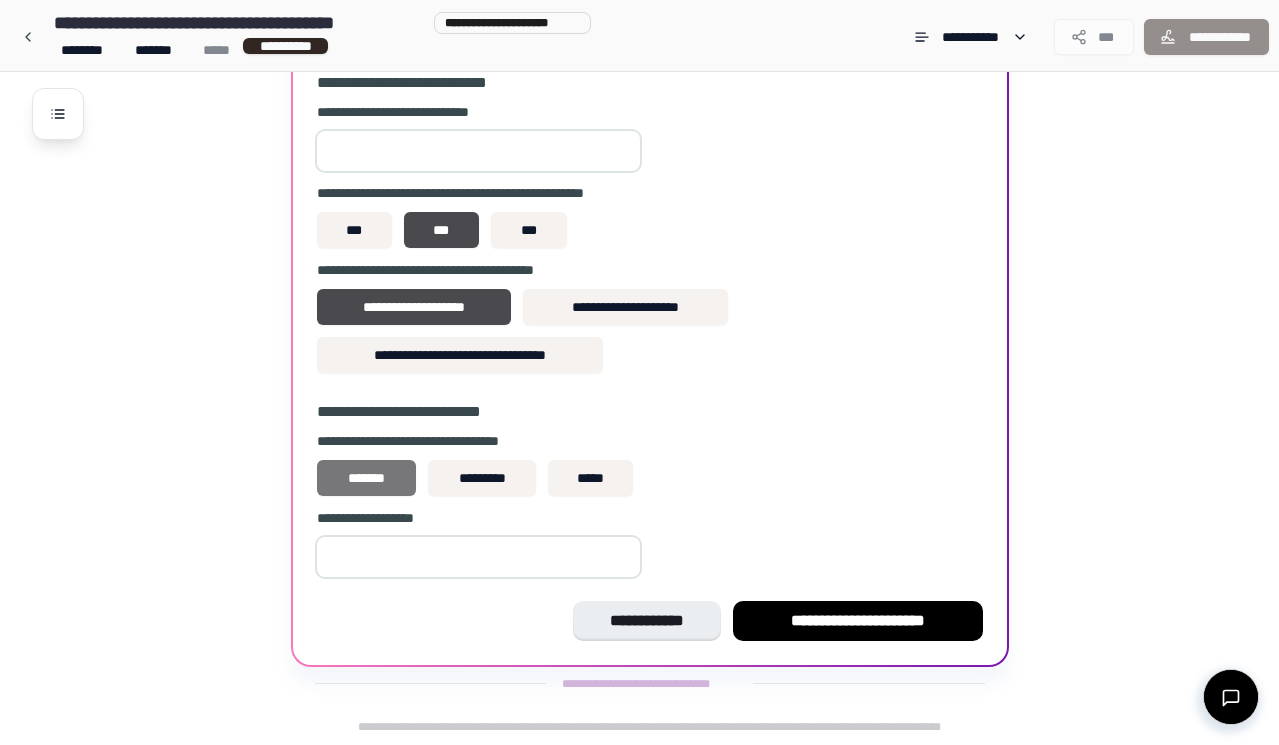 scroll, scrollTop: 1183, scrollLeft: 0, axis: vertical 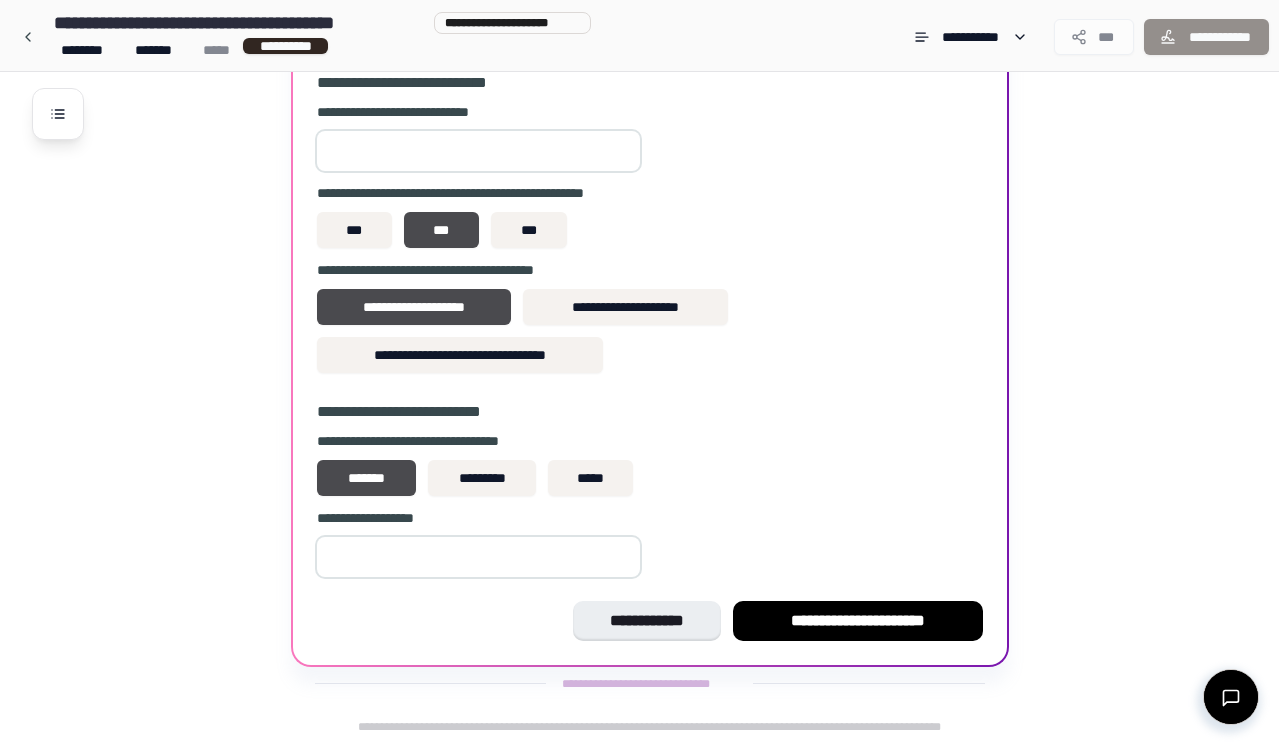 click at bounding box center [478, 557] 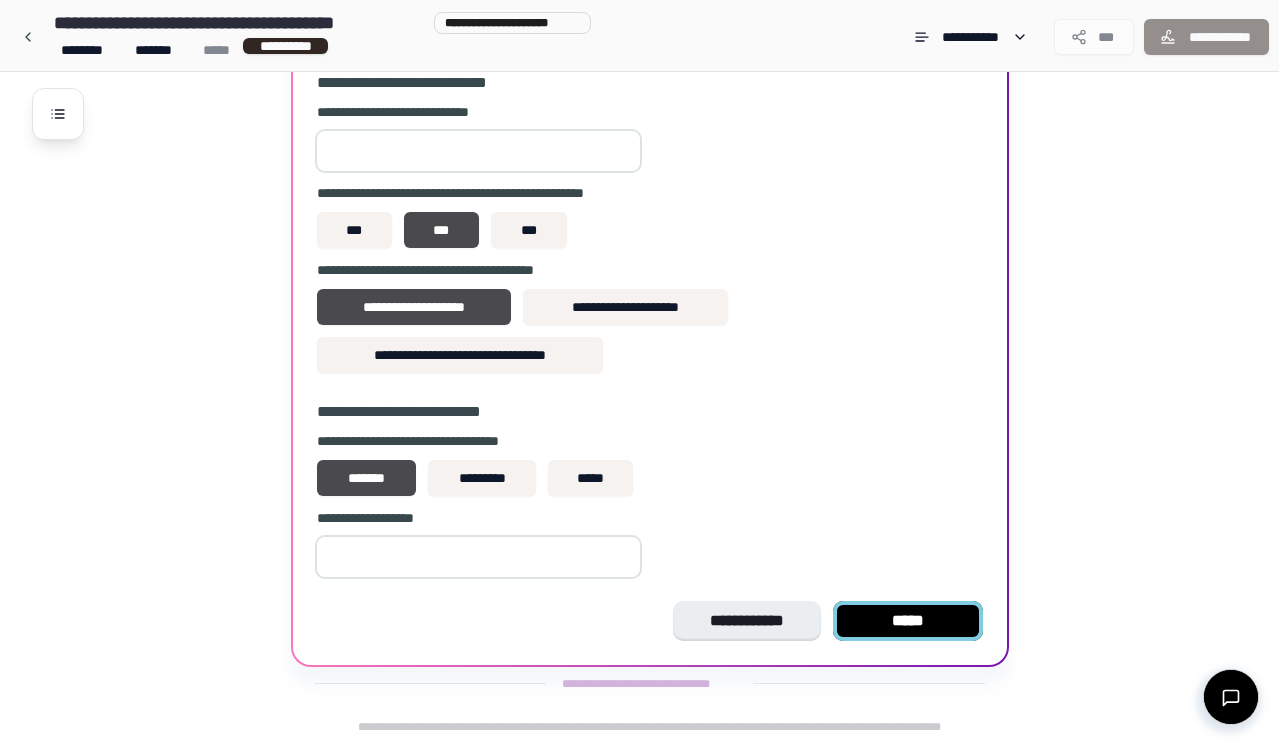 type on "**" 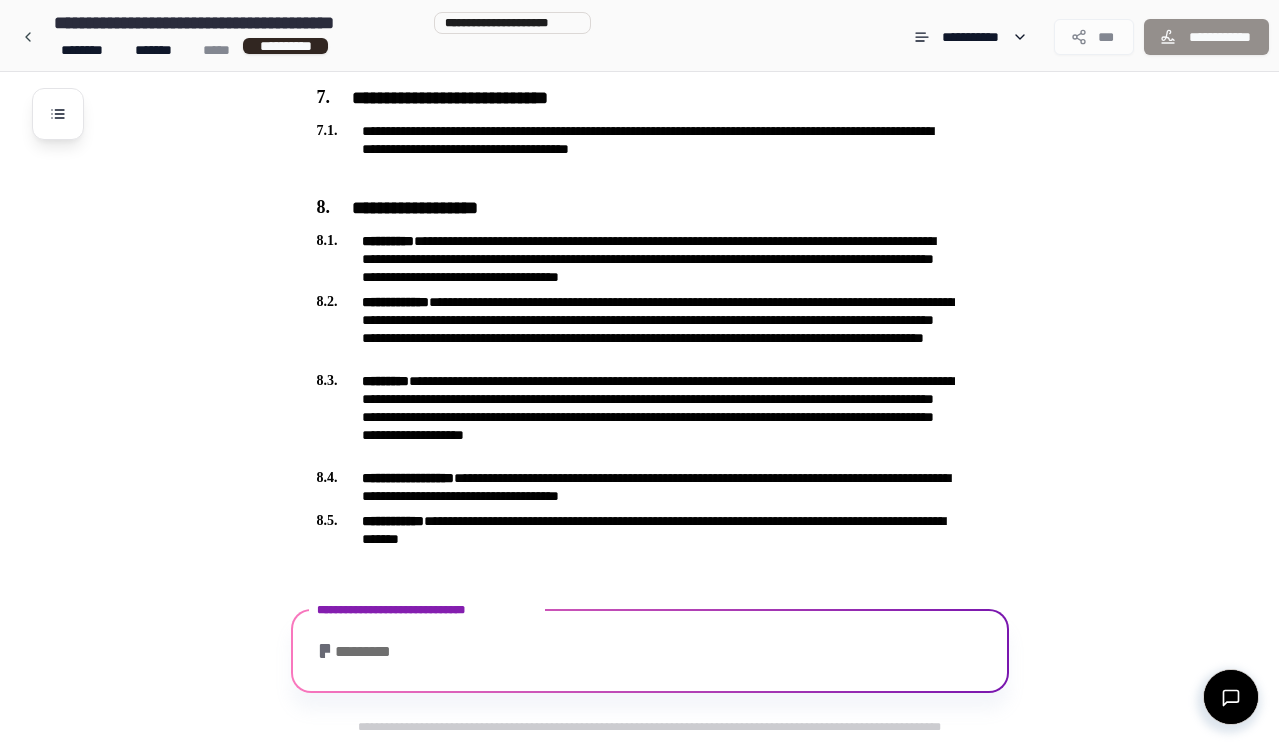 scroll, scrollTop: 1375, scrollLeft: 0, axis: vertical 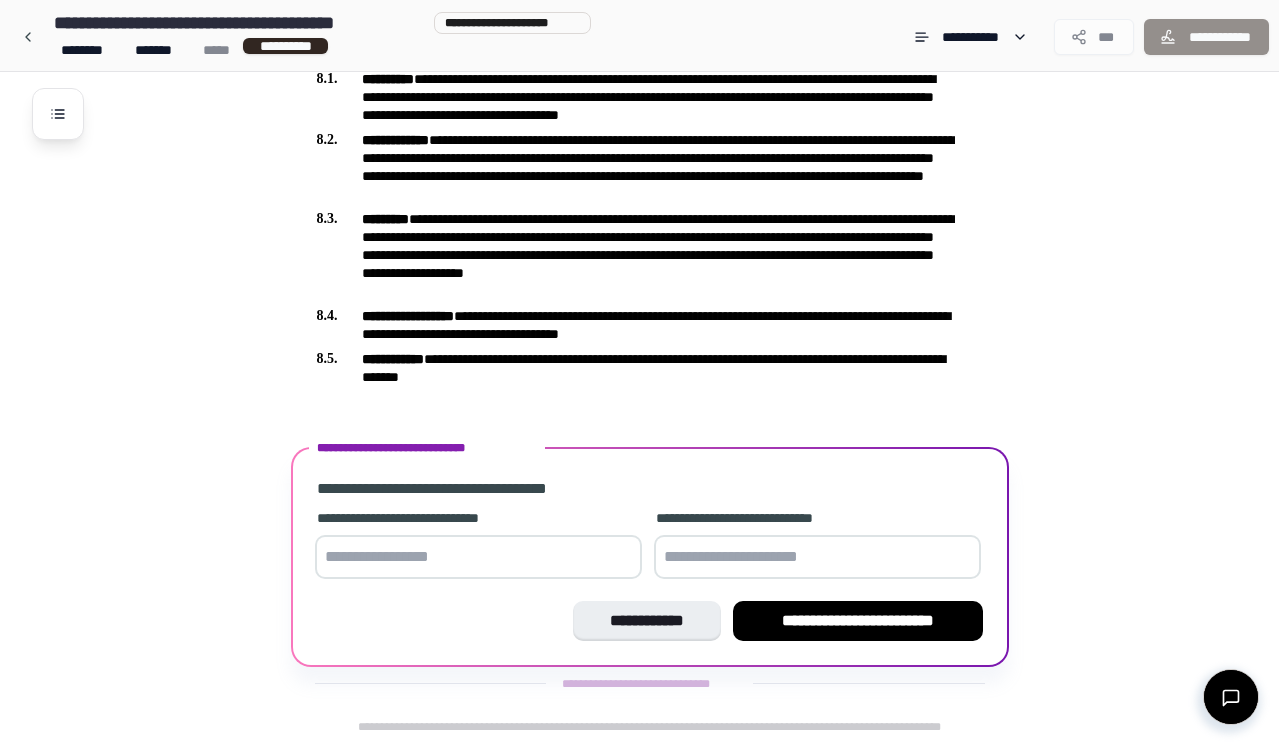 click at bounding box center [478, 557] 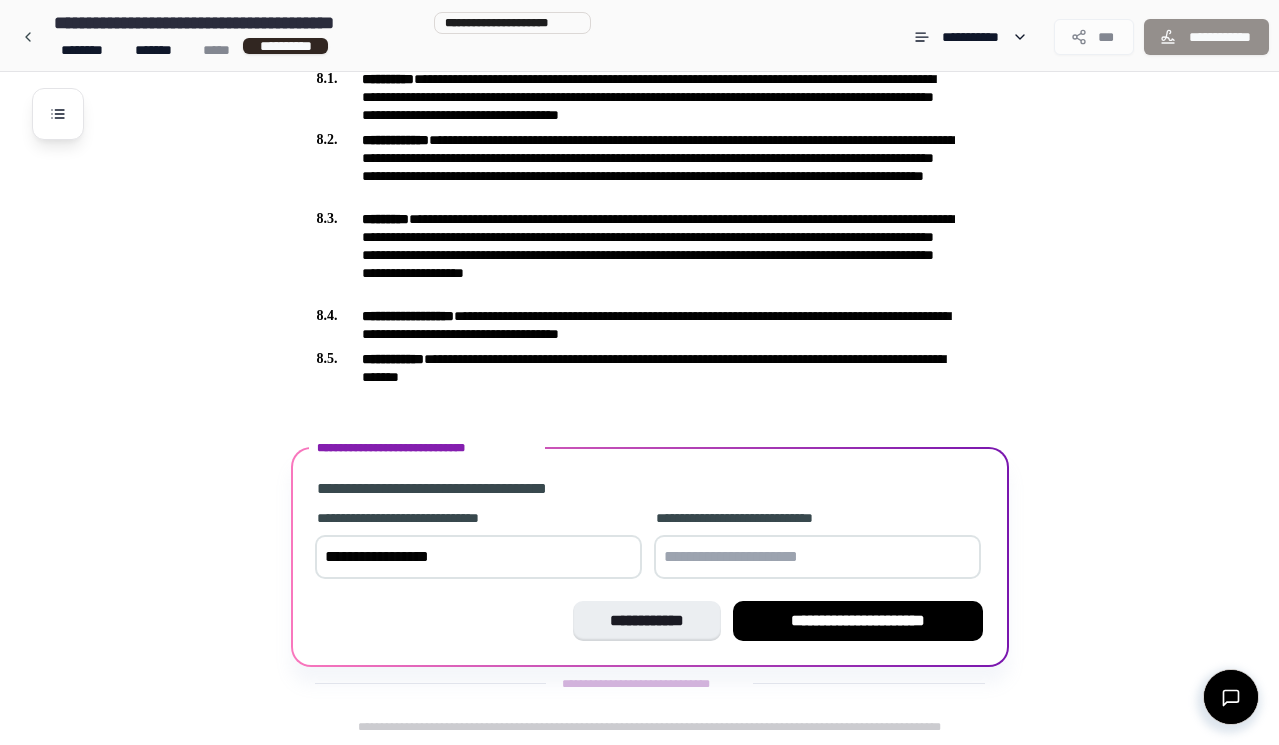 type on "**********" 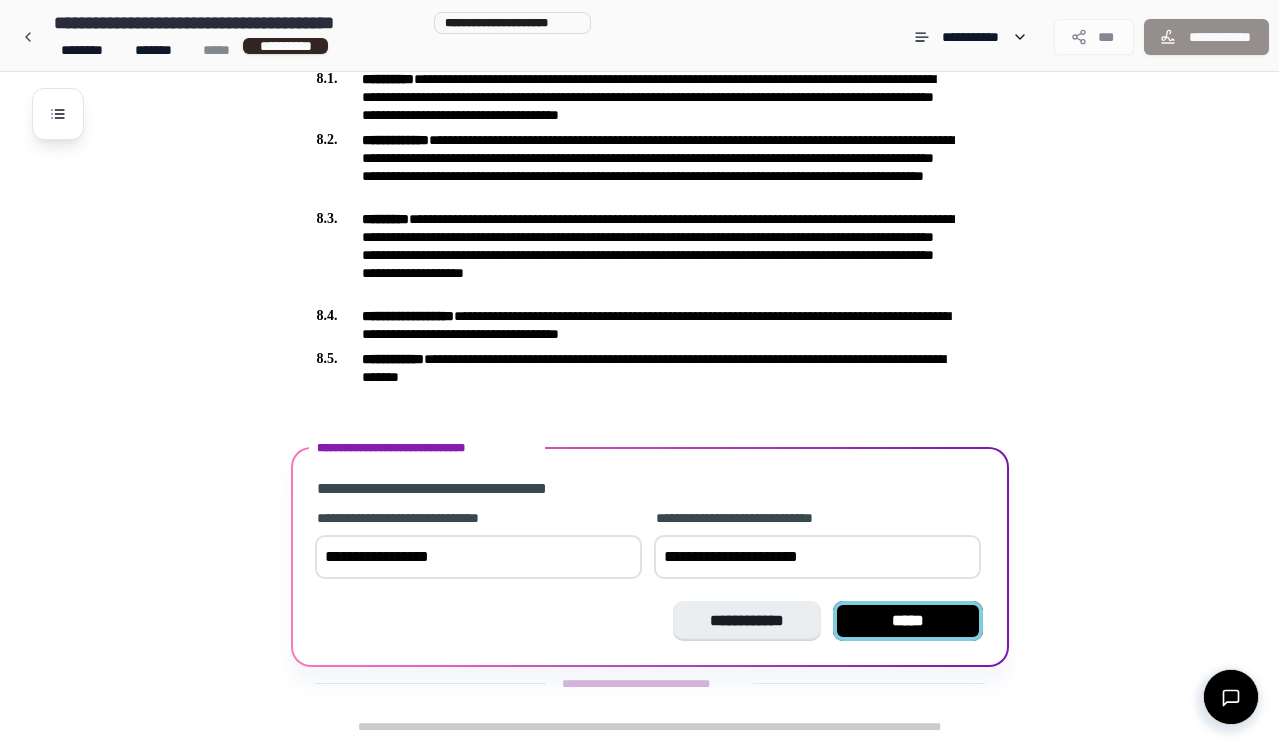 click on "*****" at bounding box center (908, 621) 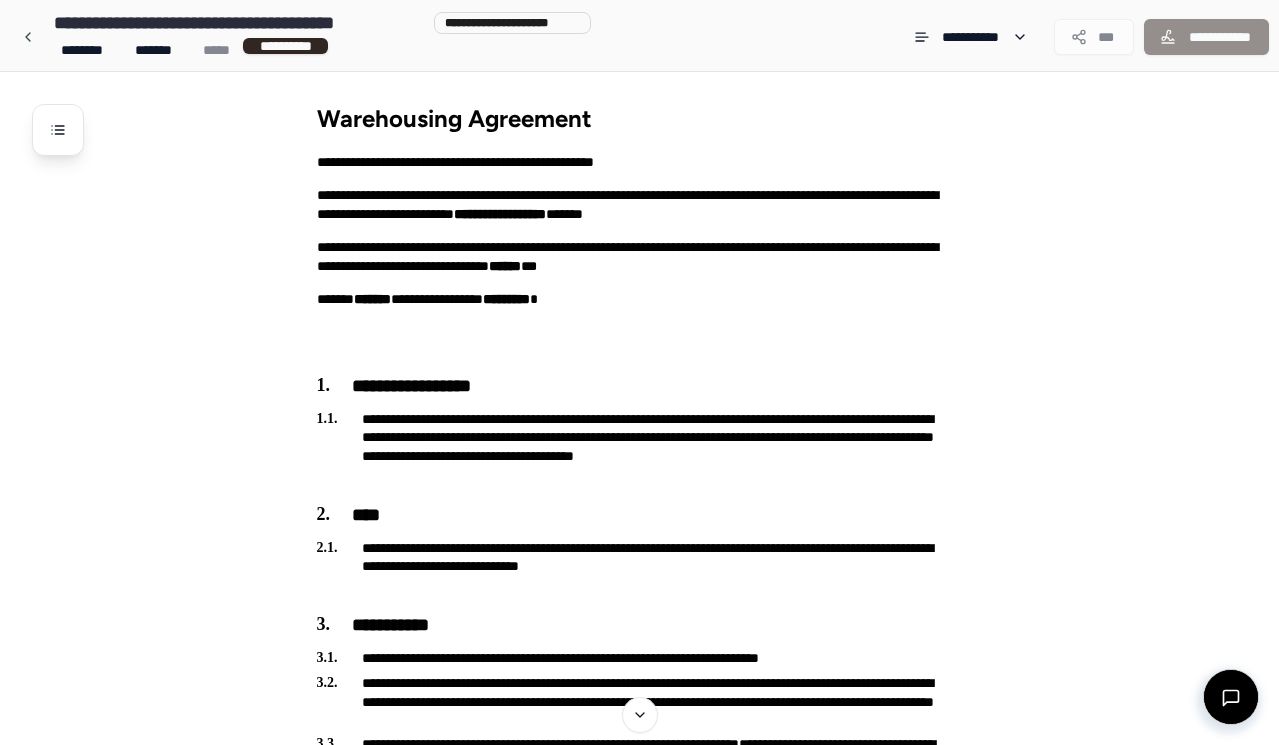 scroll, scrollTop: 0, scrollLeft: 0, axis: both 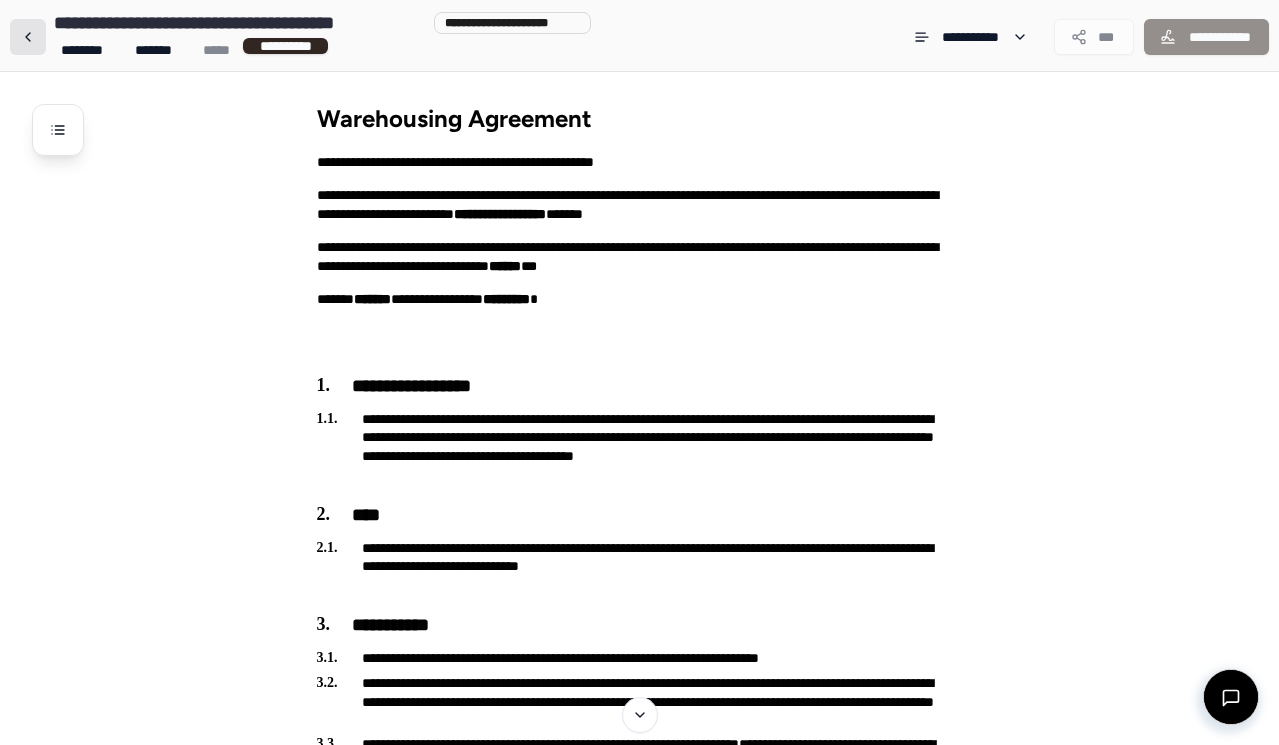 click at bounding box center (28, 37) 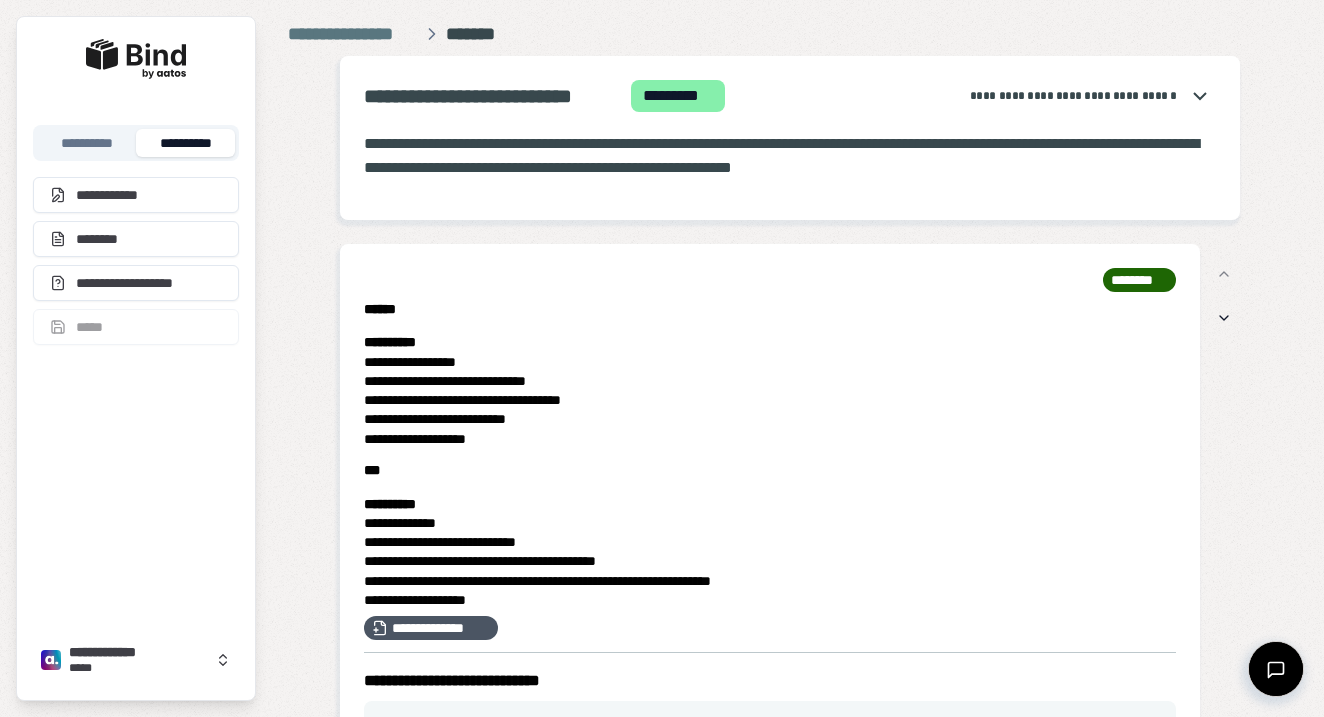 scroll, scrollTop: 0, scrollLeft: 0, axis: both 